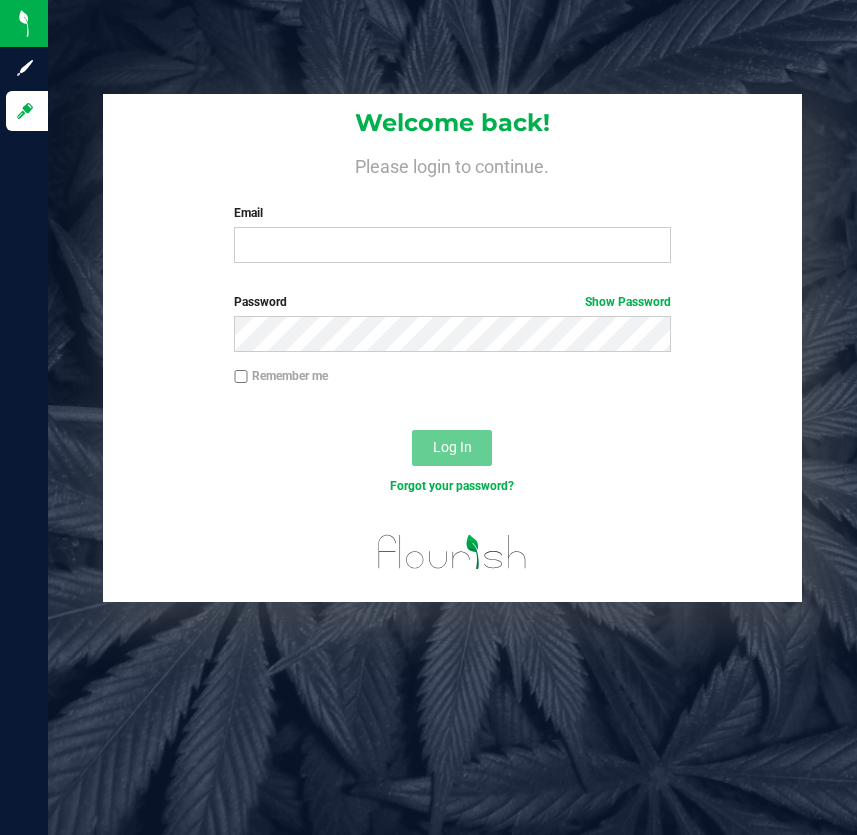 scroll, scrollTop: 0, scrollLeft: 0, axis: both 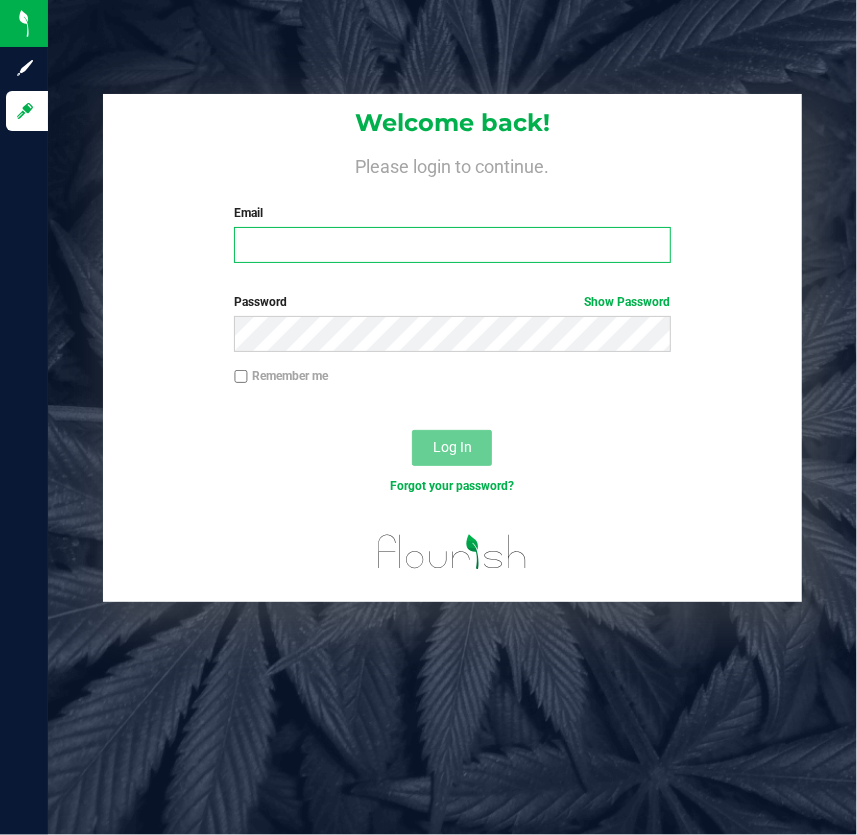 click on "Email" at bounding box center (452, 245) 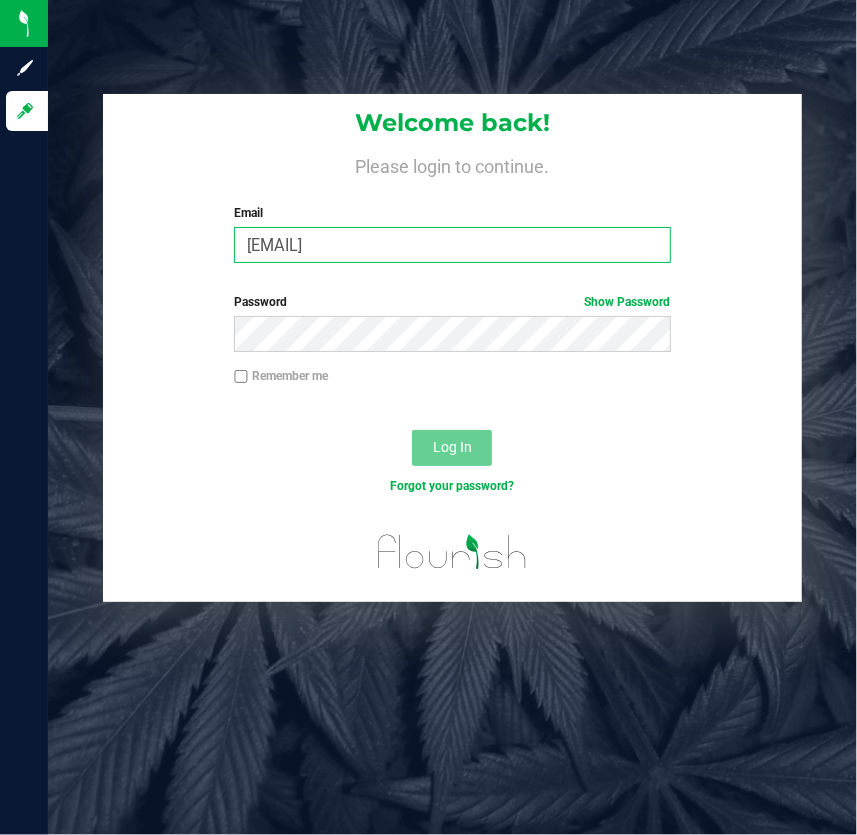 type on "Mhern@liveparallel.com" 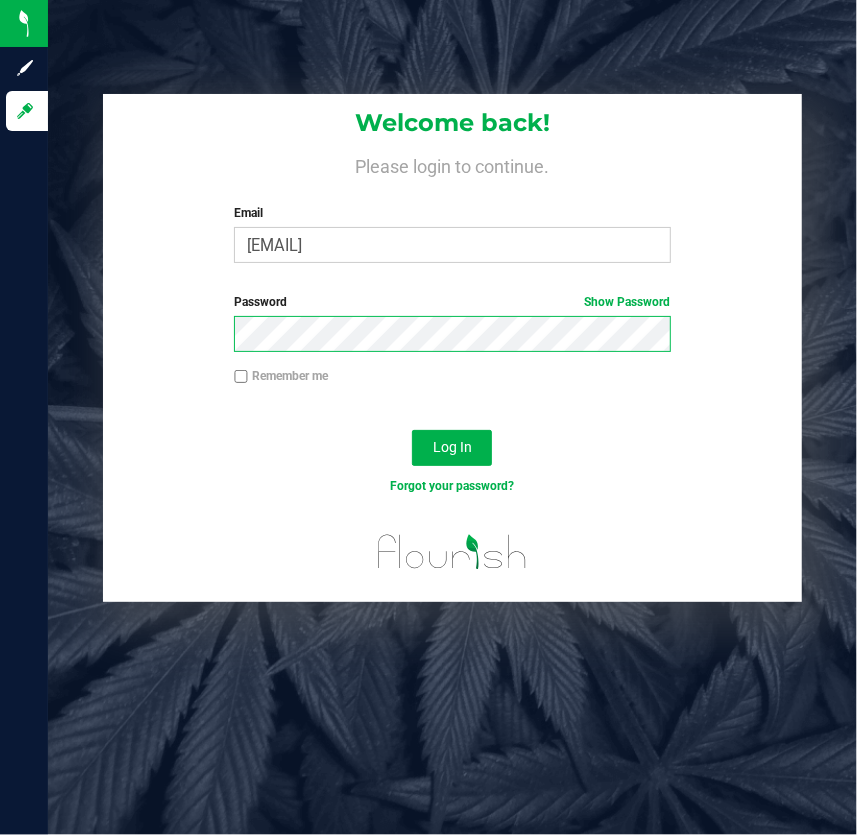 click on "Log In" at bounding box center [452, 448] 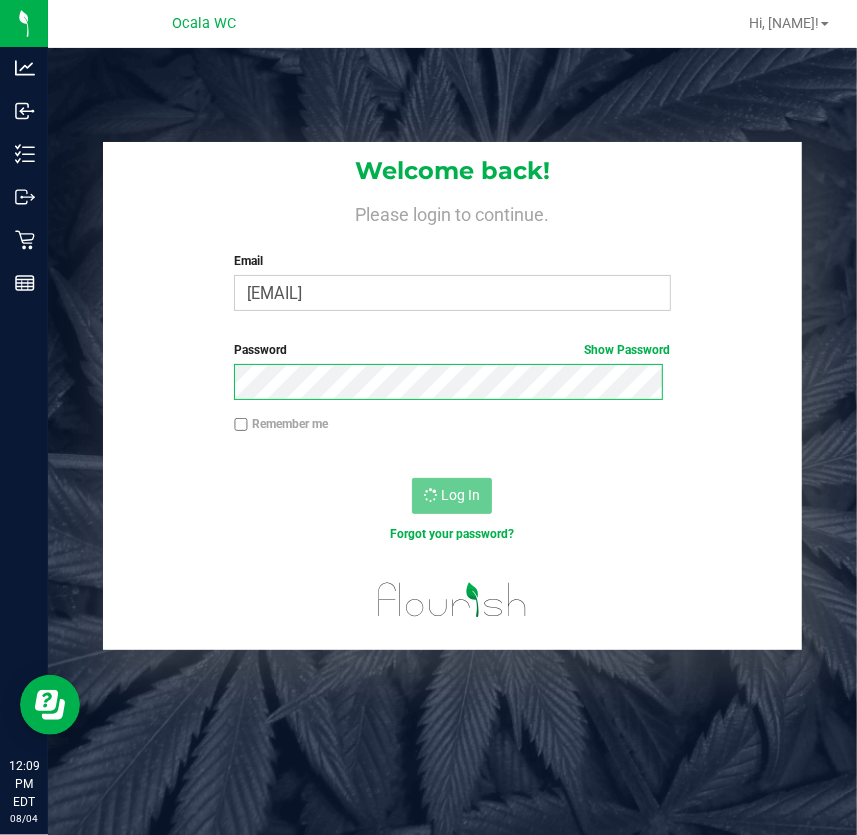 scroll, scrollTop: 0, scrollLeft: 0, axis: both 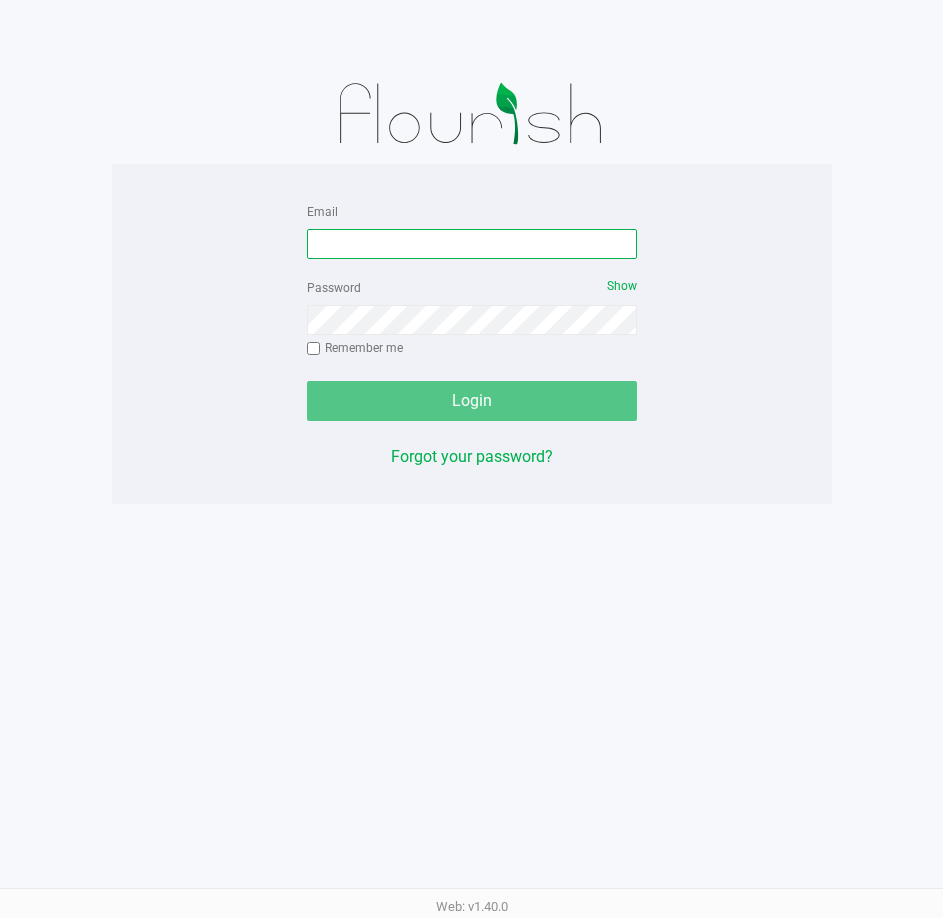 drag, startPoint x: 476, startPoint y: 242, endPoint x: 494, endPoint y: 240, distance: 18.110771 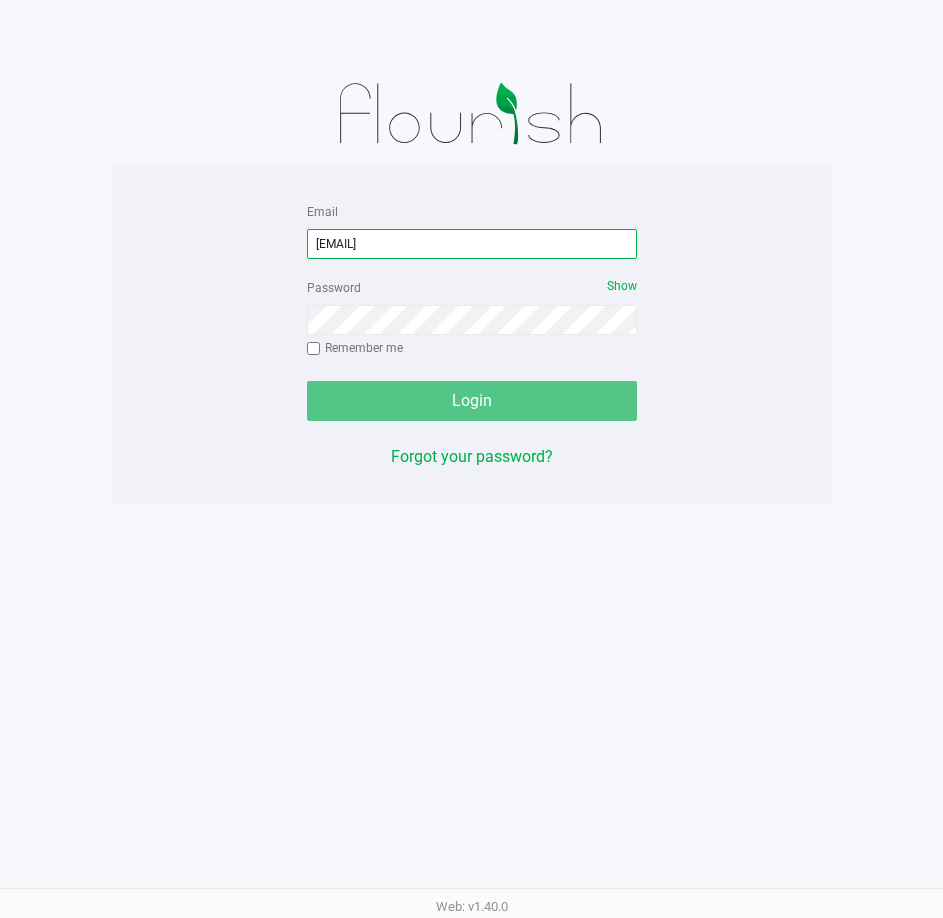 type on "[EMAIL]" 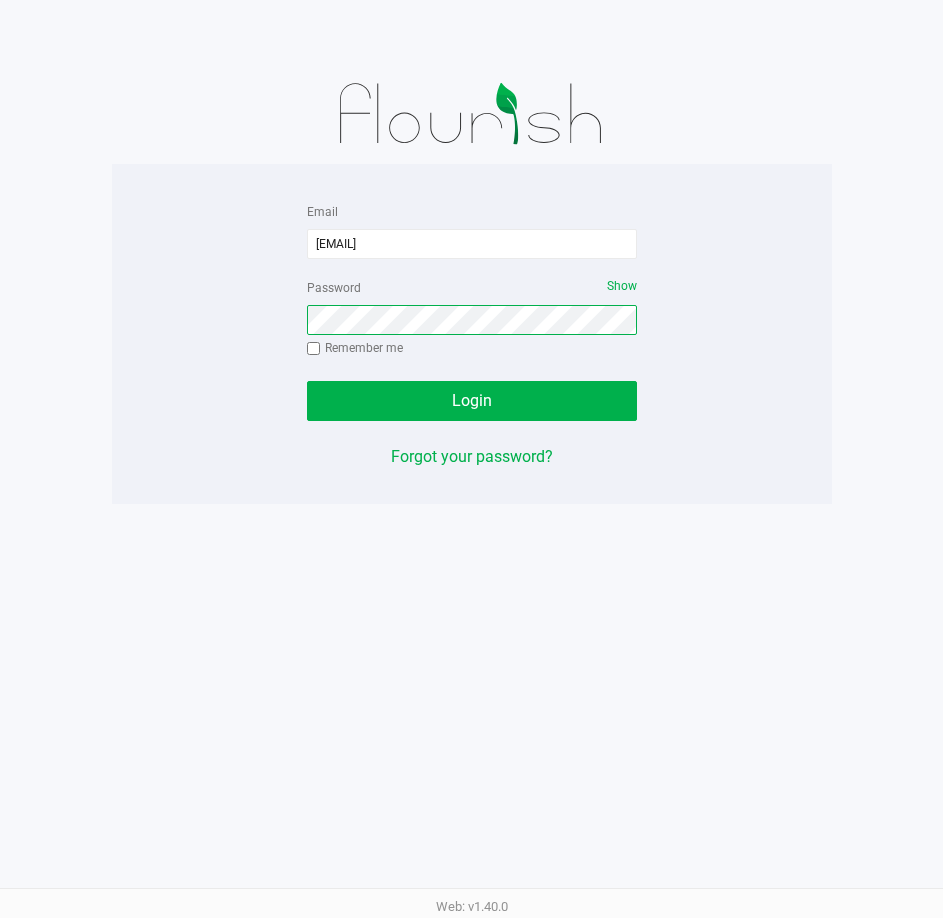 click on "Login" 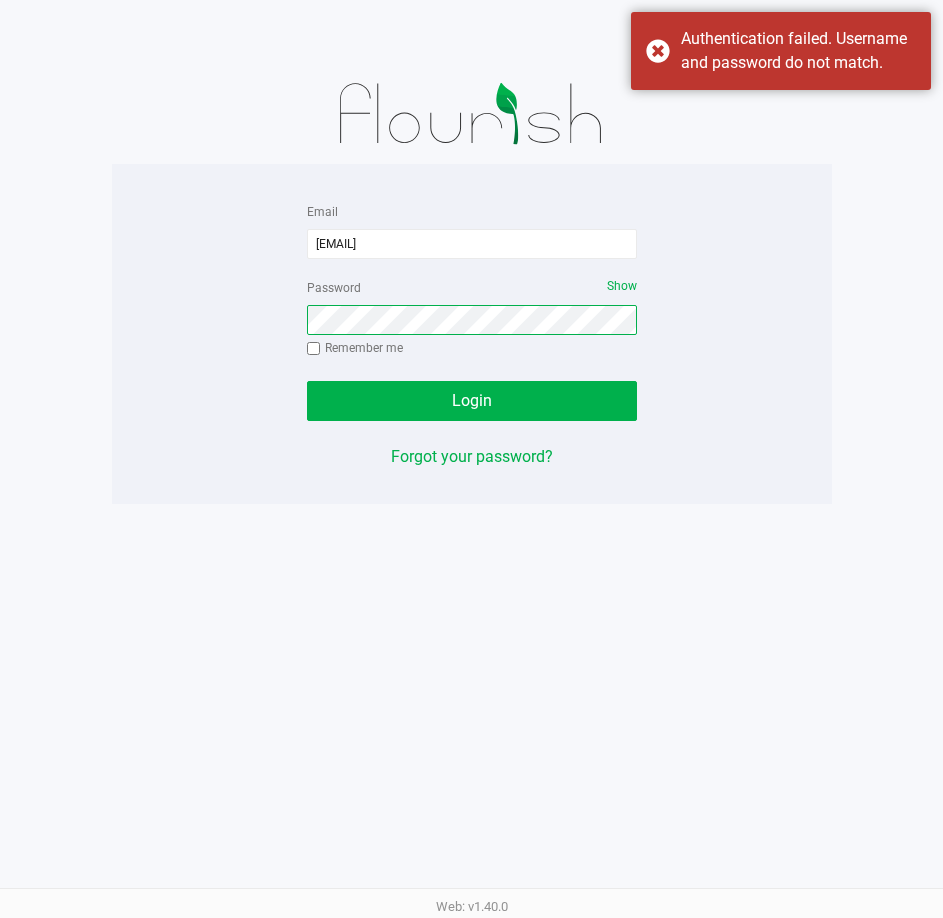 click on "Login" 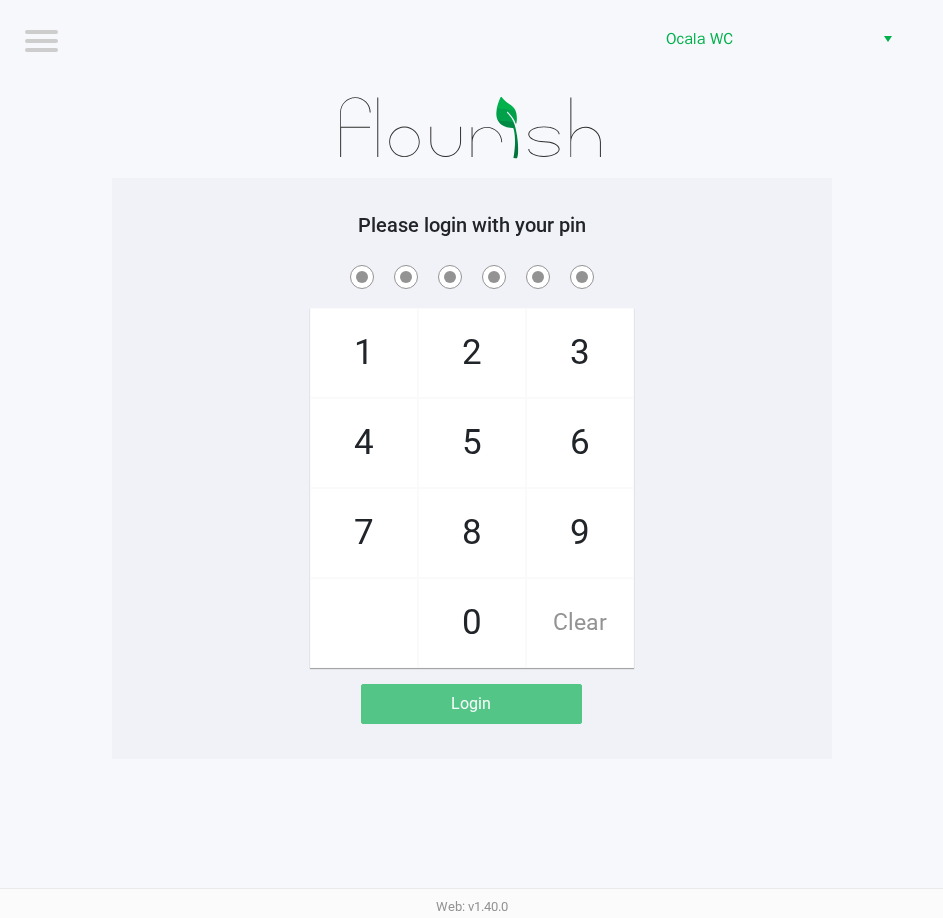 click on "1   4   7       2   5   8   0   3   6   9   Clear" 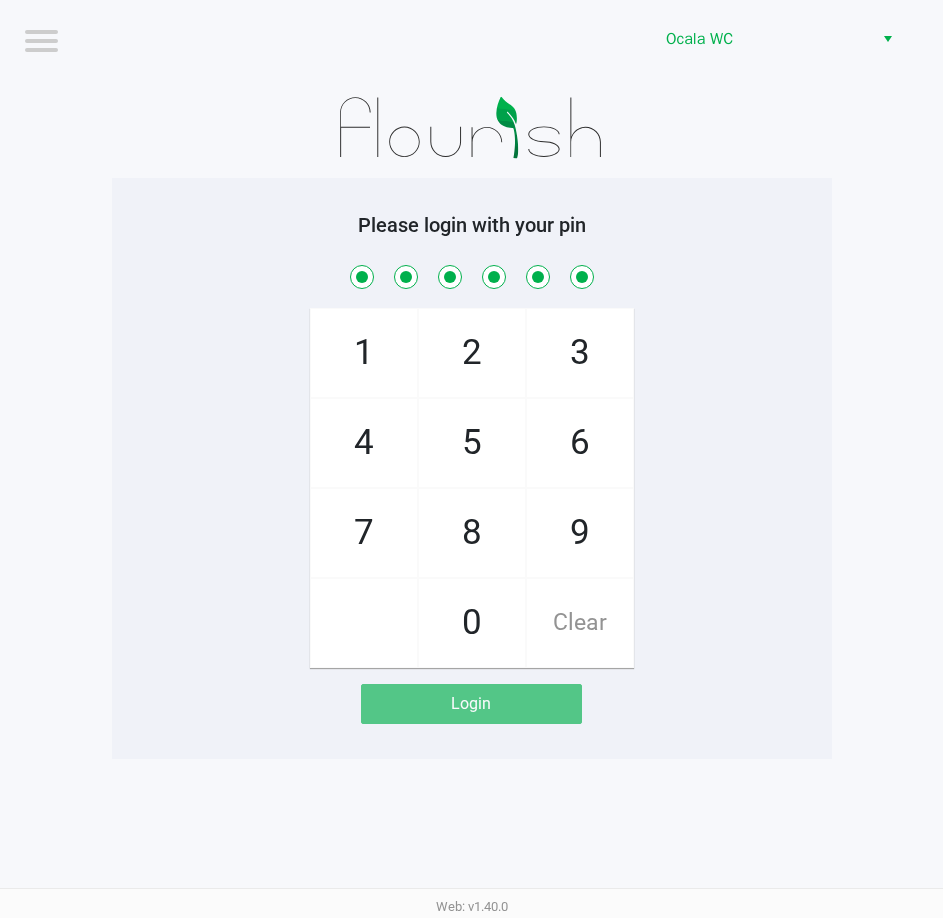 checkbox on "true" 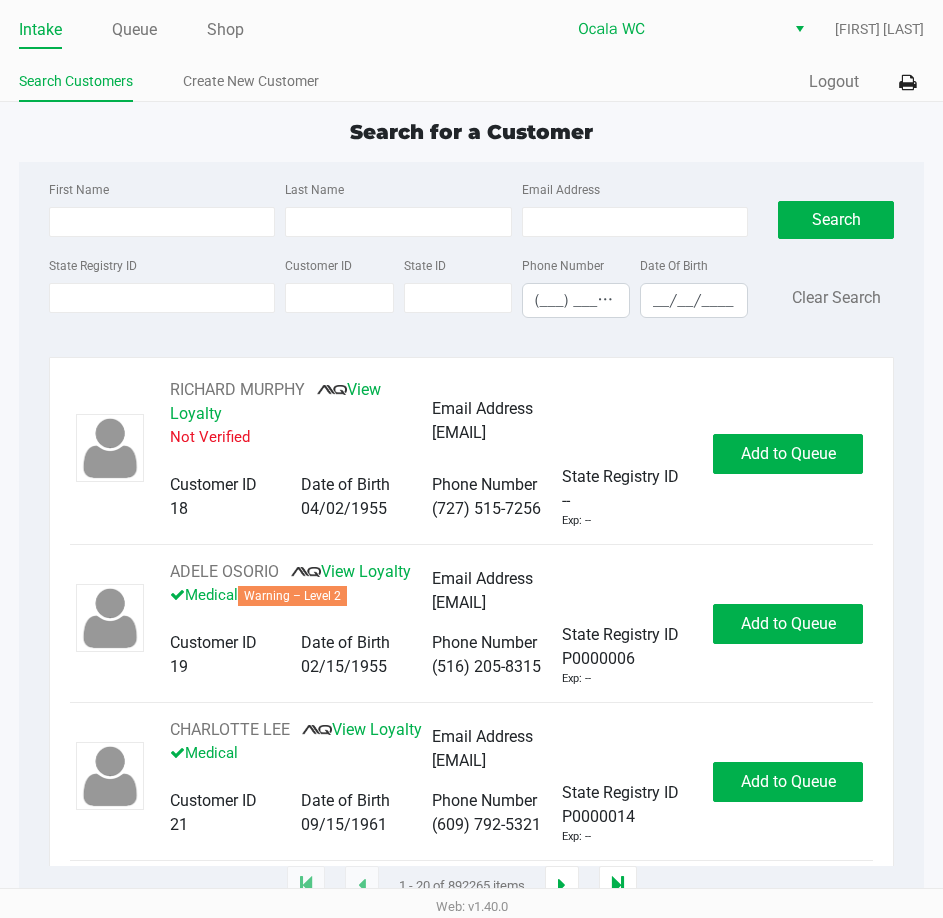 click on "State Registry ID" 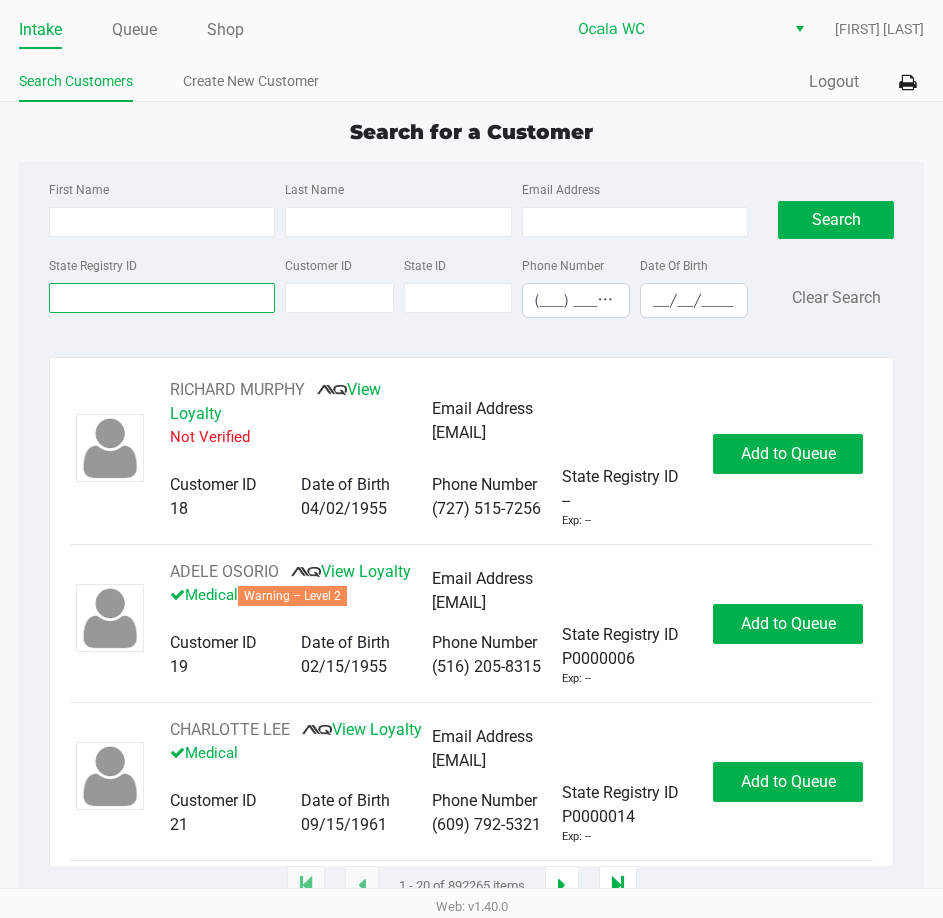 click on "State Registry ID" at bounding box center [162, 298] 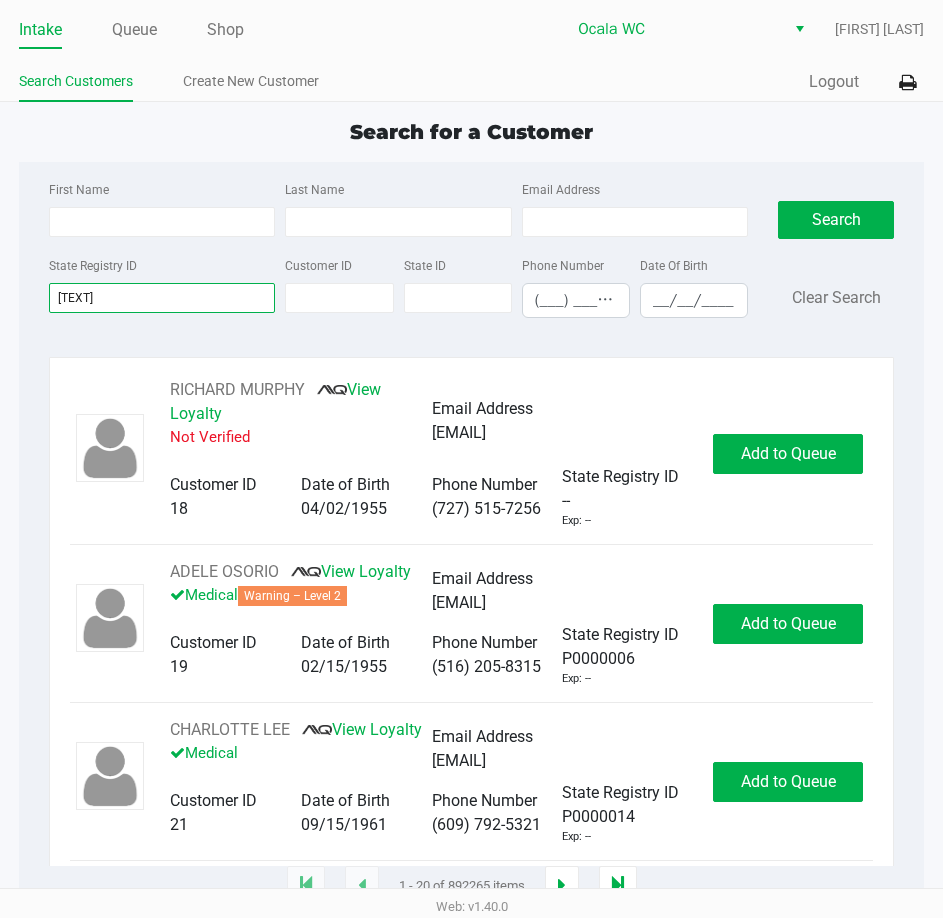type on "[TEXT]" 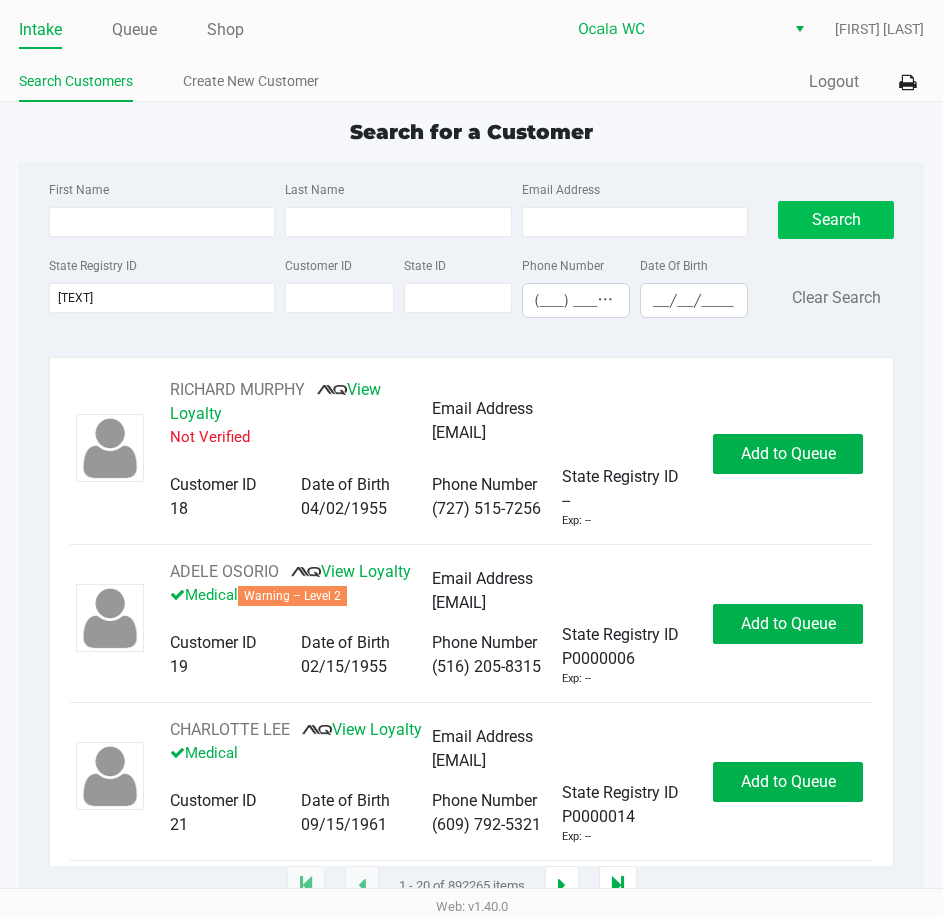 click on "Search" 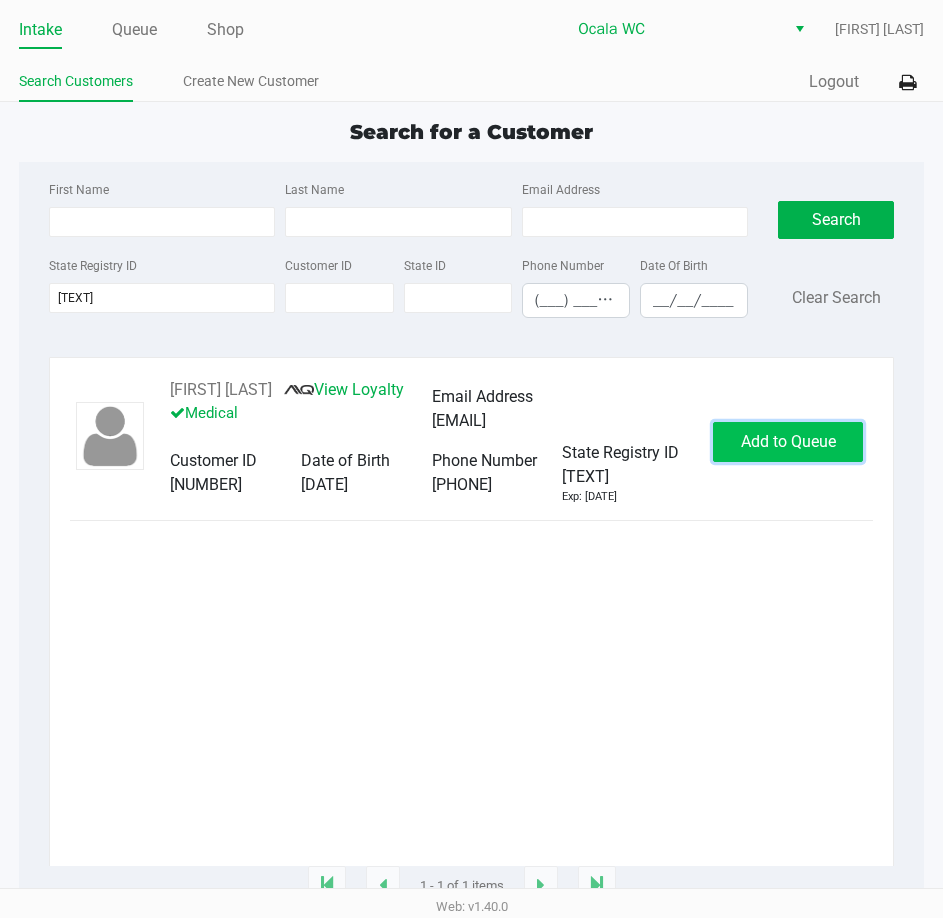 click on "Add to Queue" 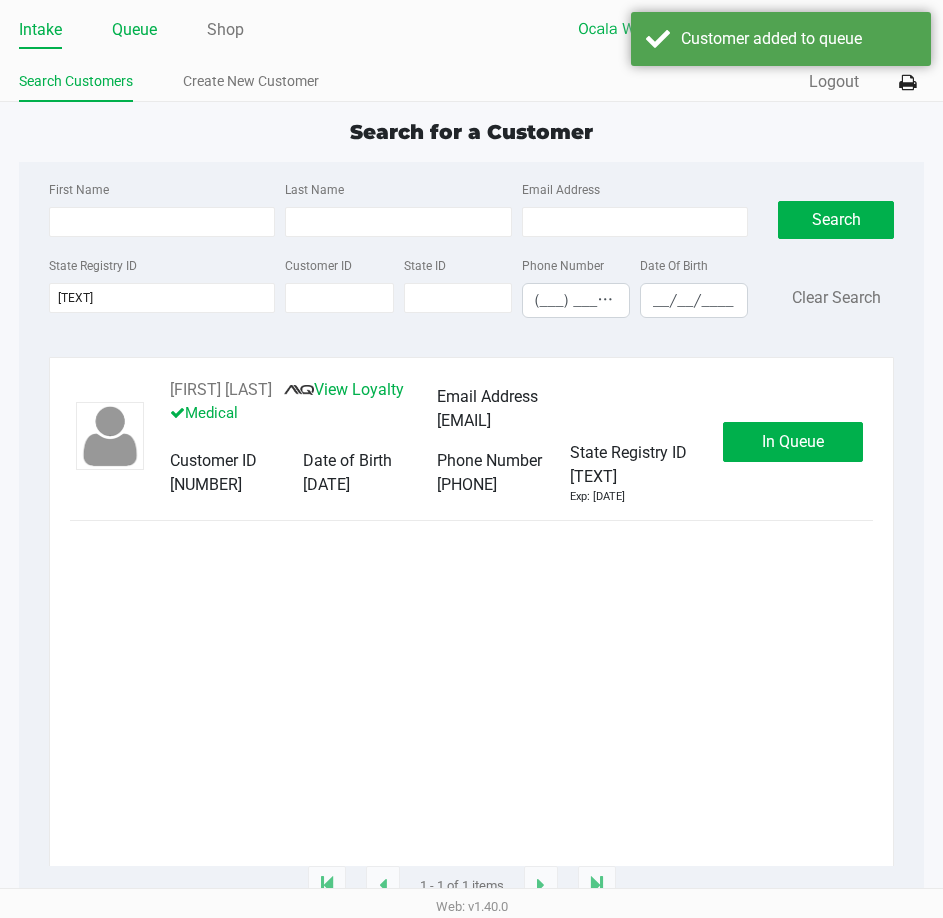 click on "Queue" 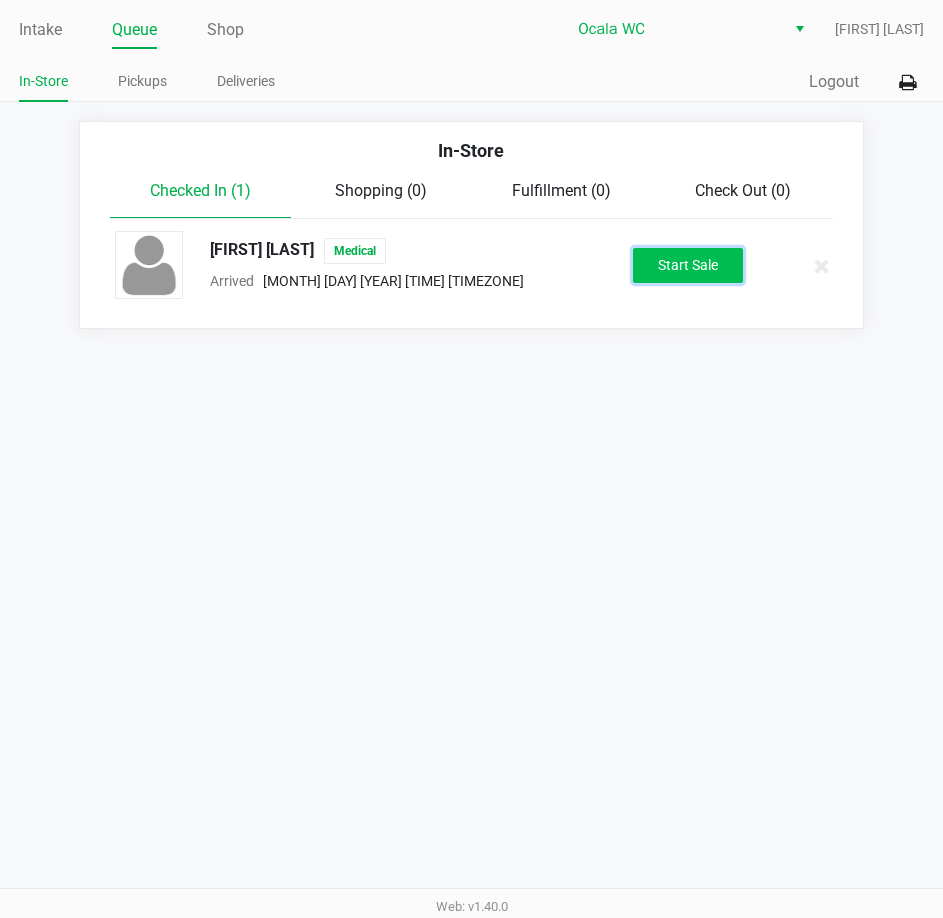 click on "Start Sale" 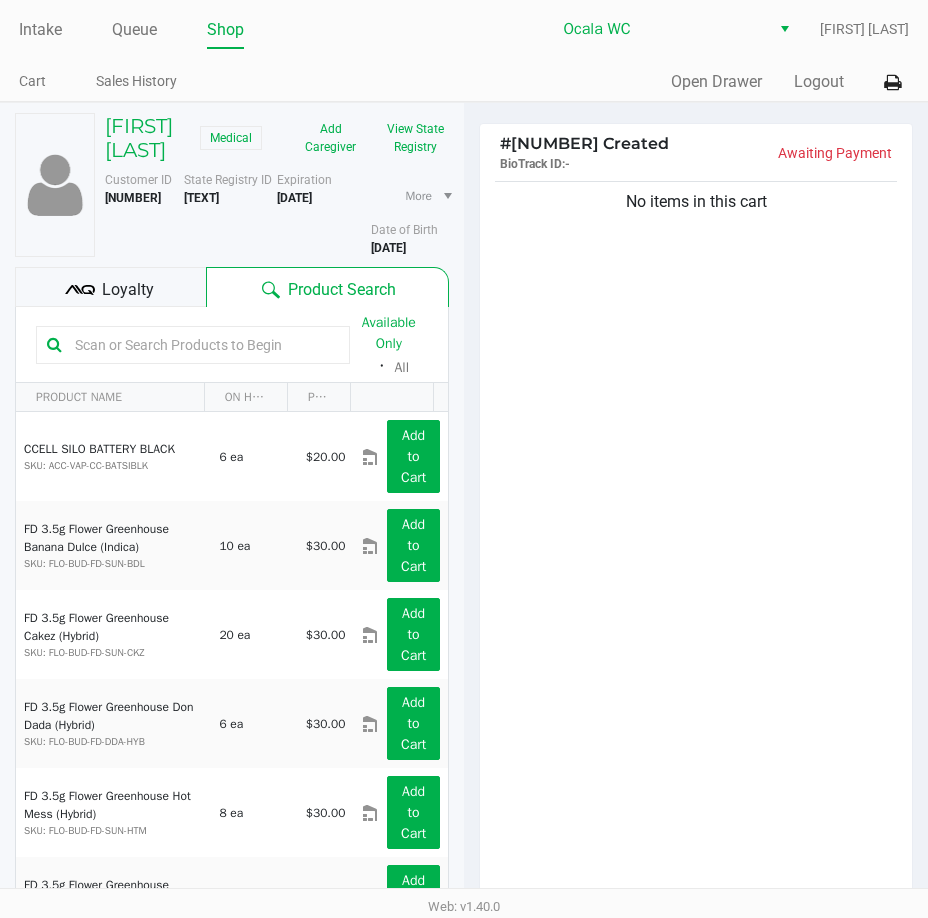 click on "Loyalty" 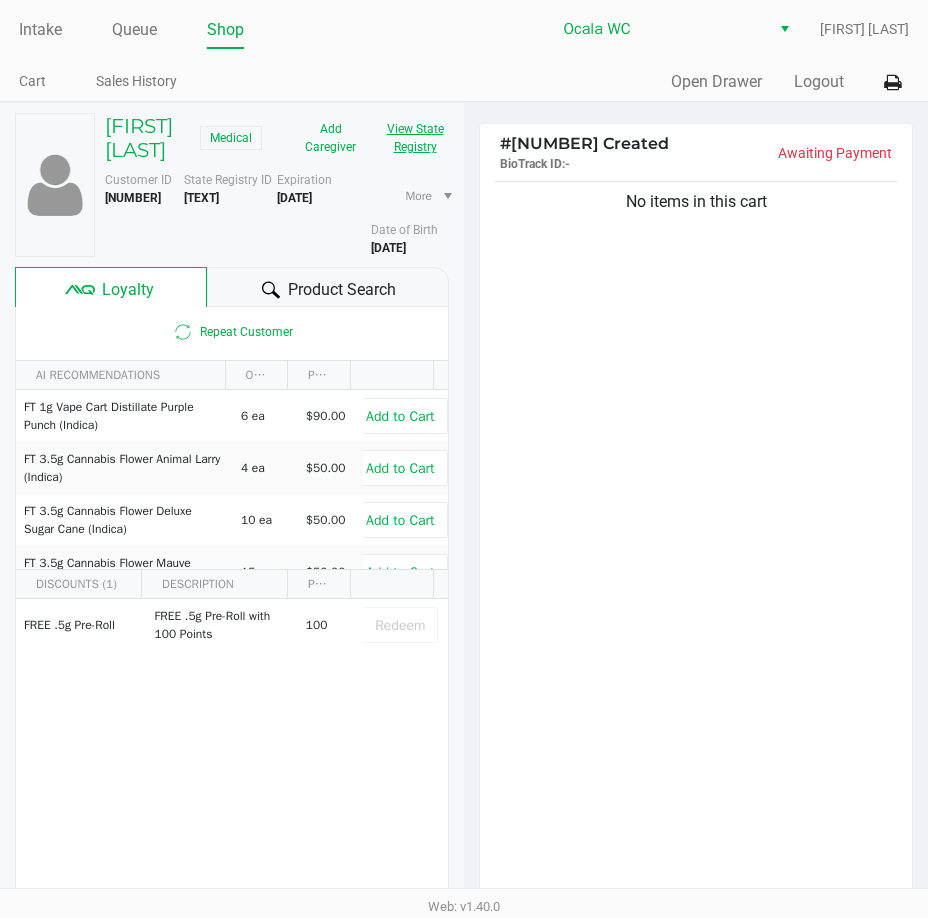 click on "View State Registry" 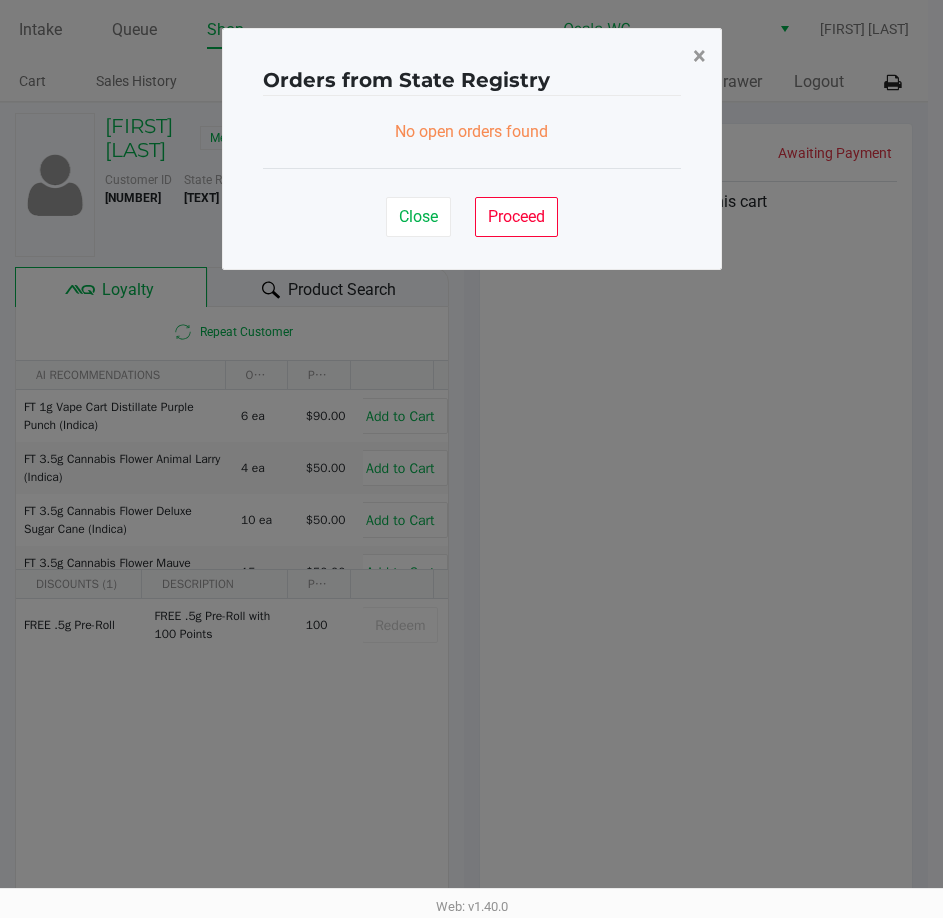 click on "×" 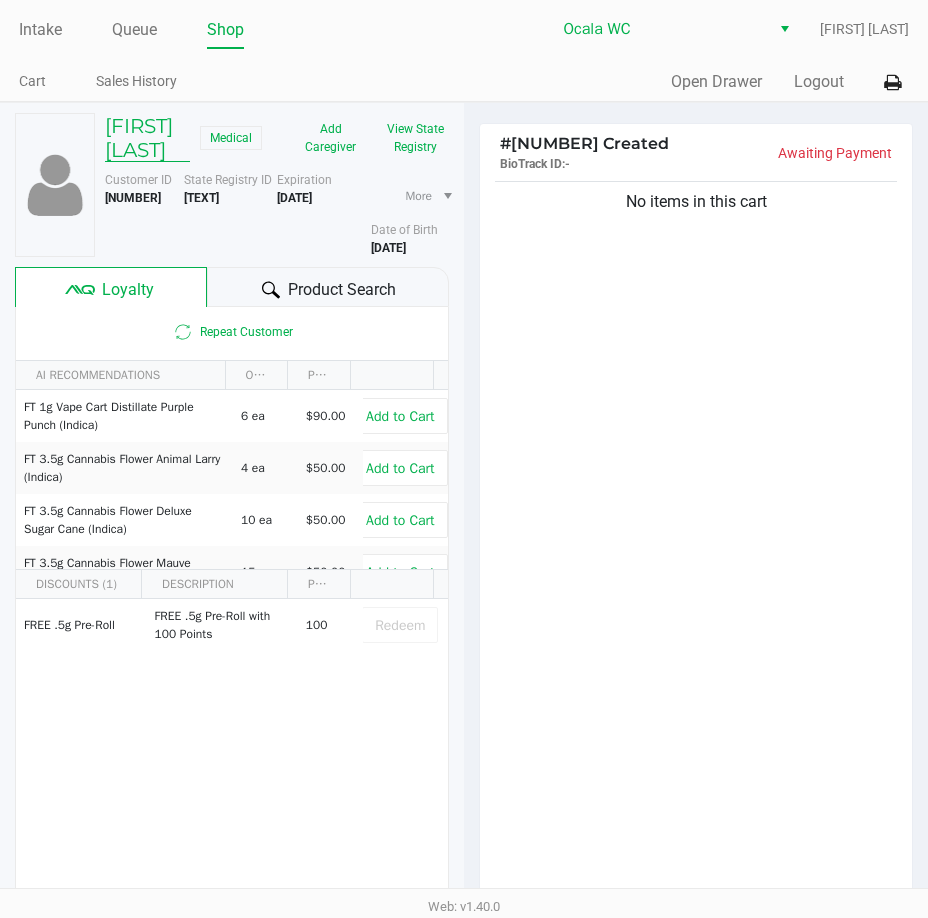 click on "[FIRST] [LAST]" 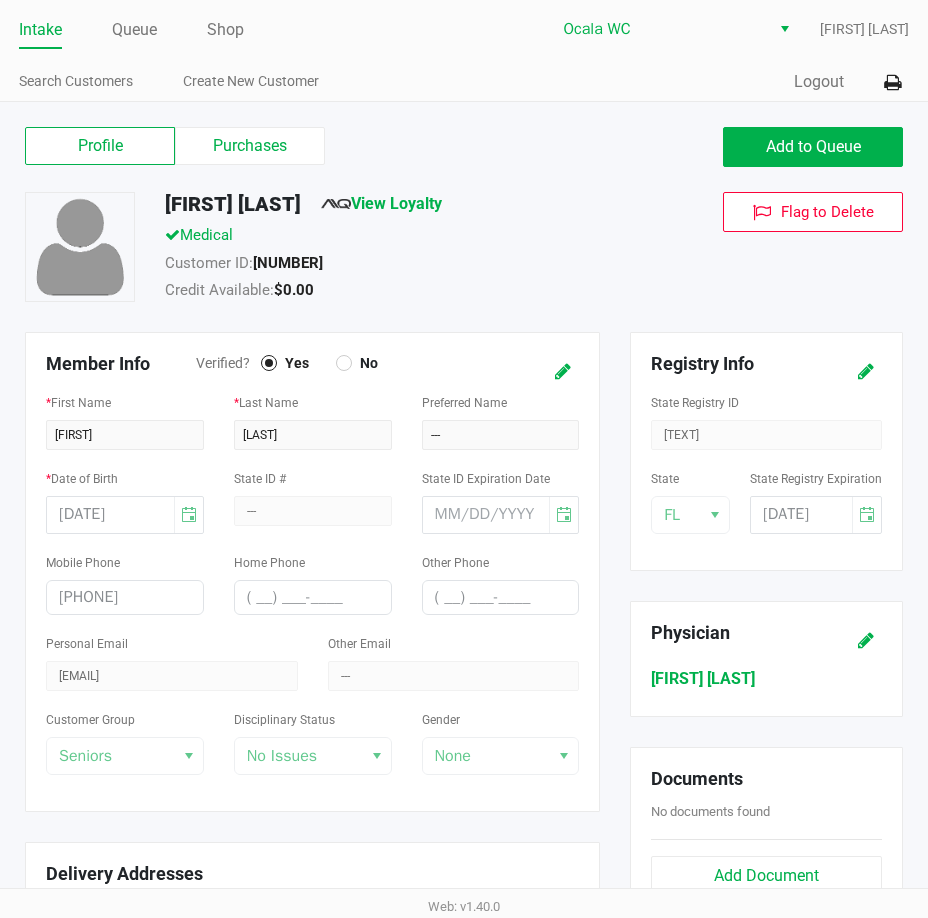 click on "Intake" 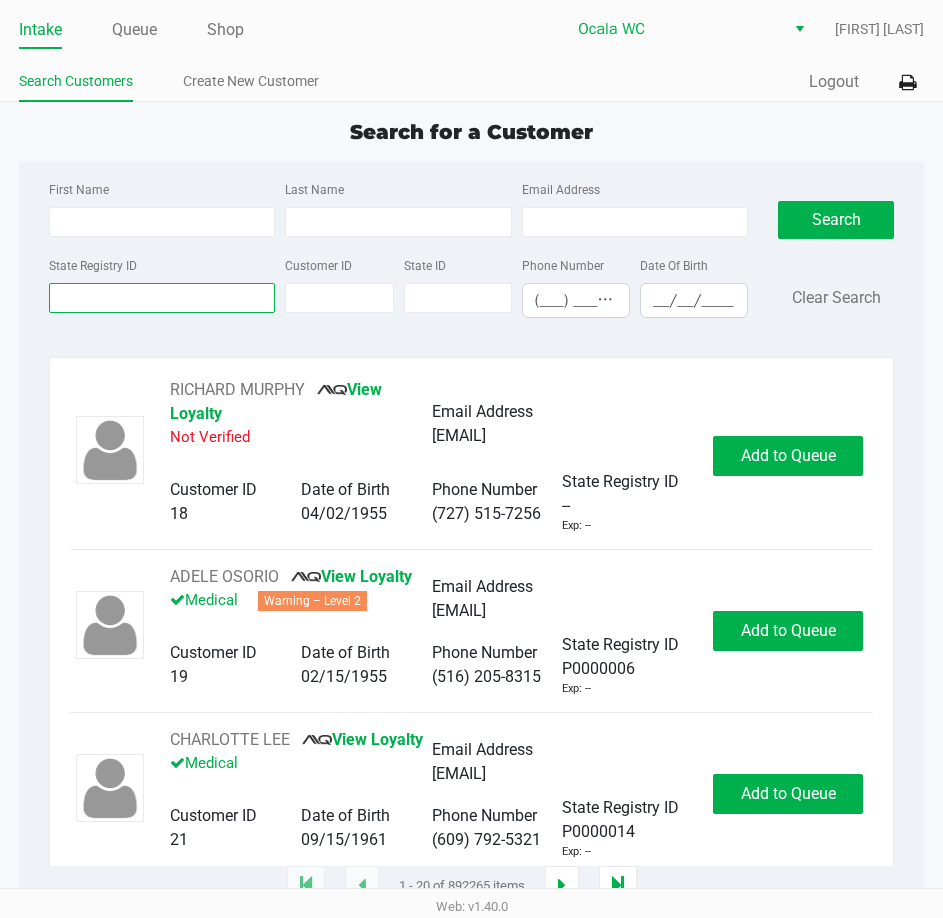 click on "State Registry ID" at bounding box center (162, 298) 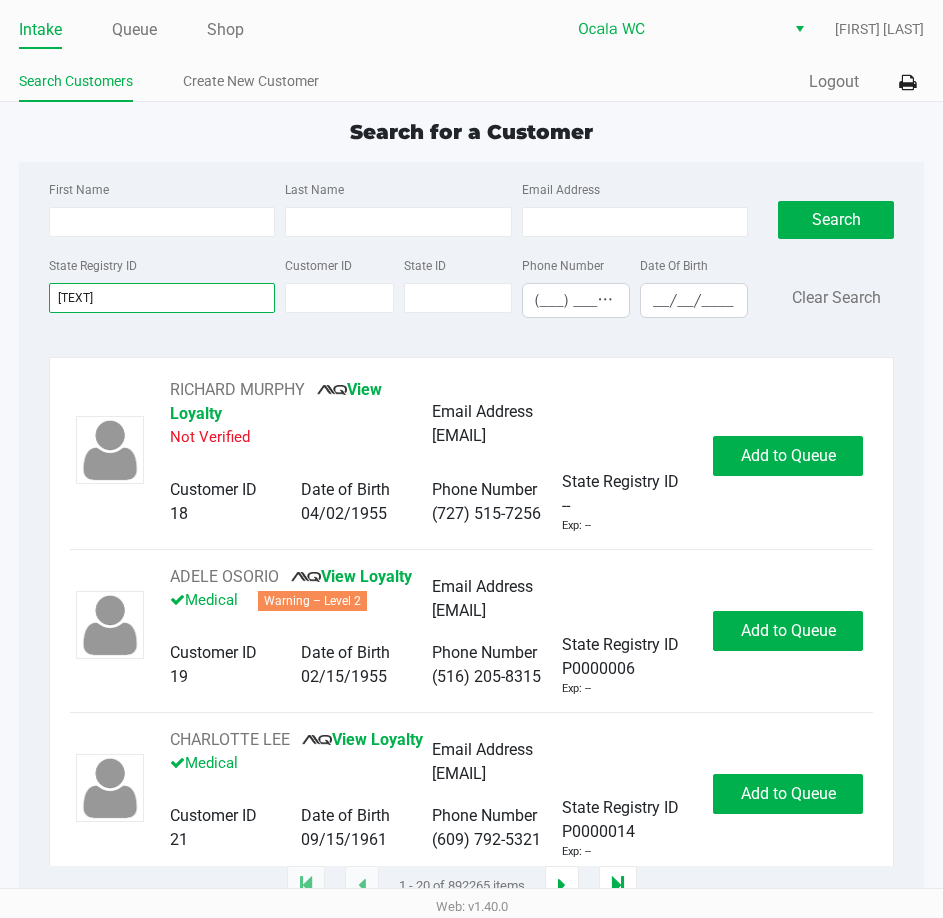 type on "[TEXT]" 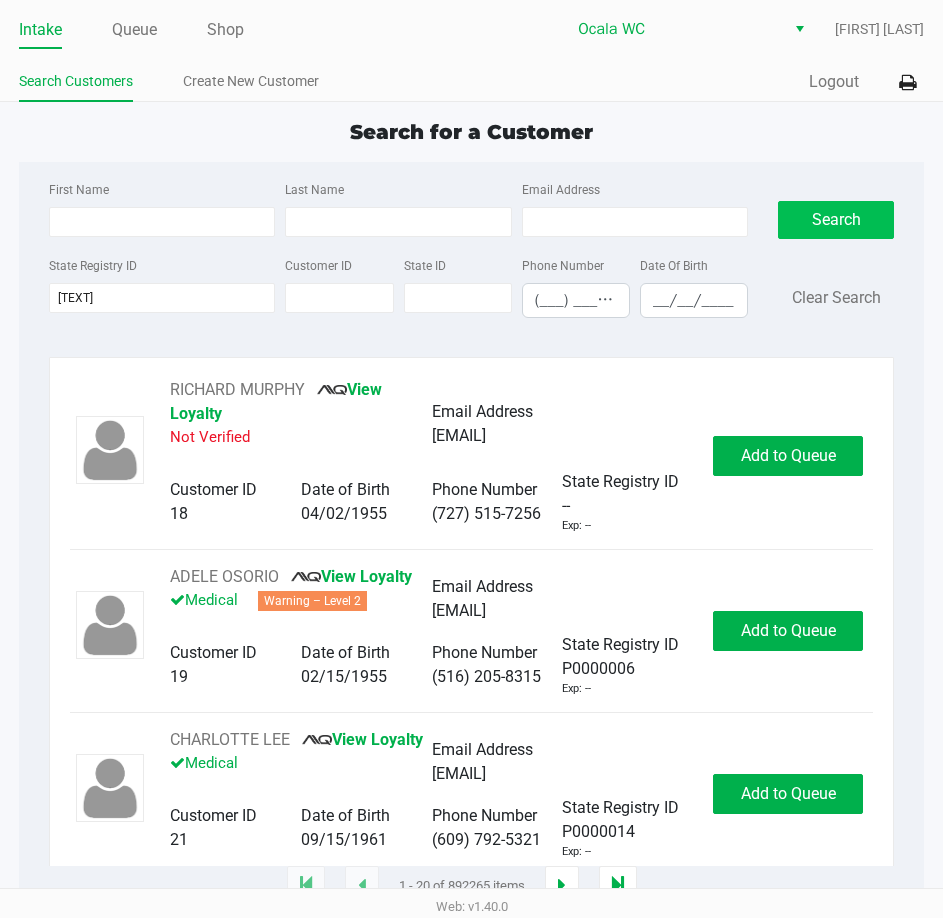 click on "Search" 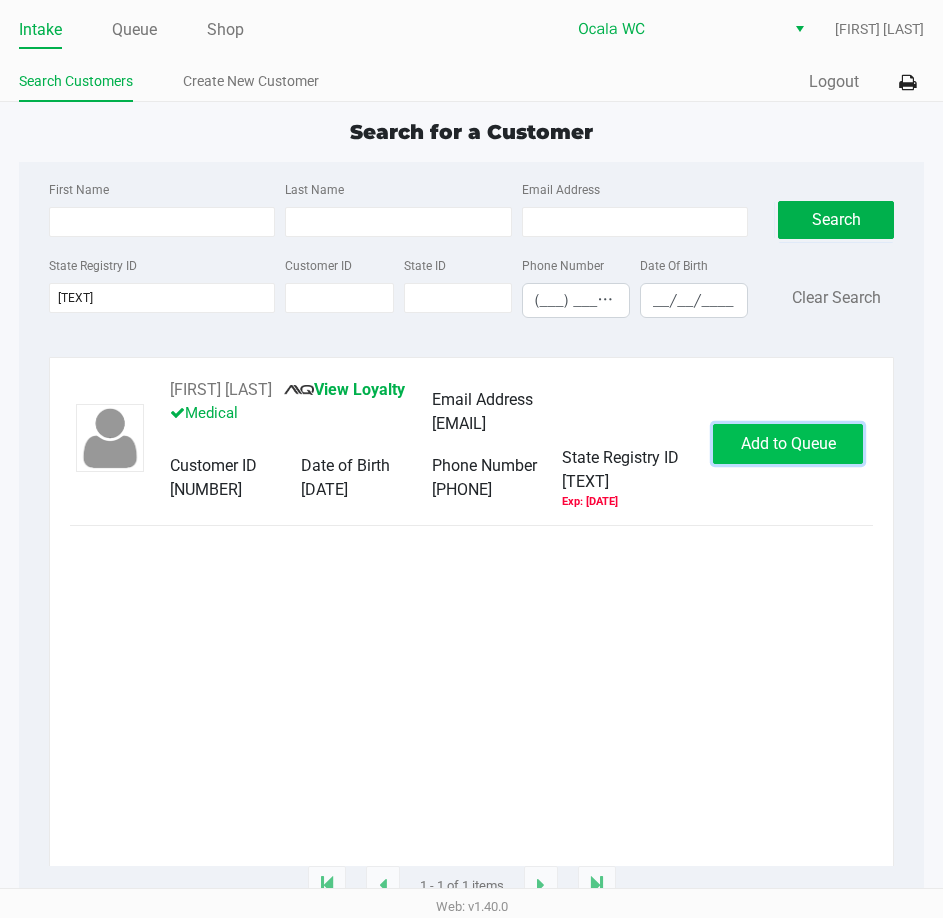 click on "Add to Queue" 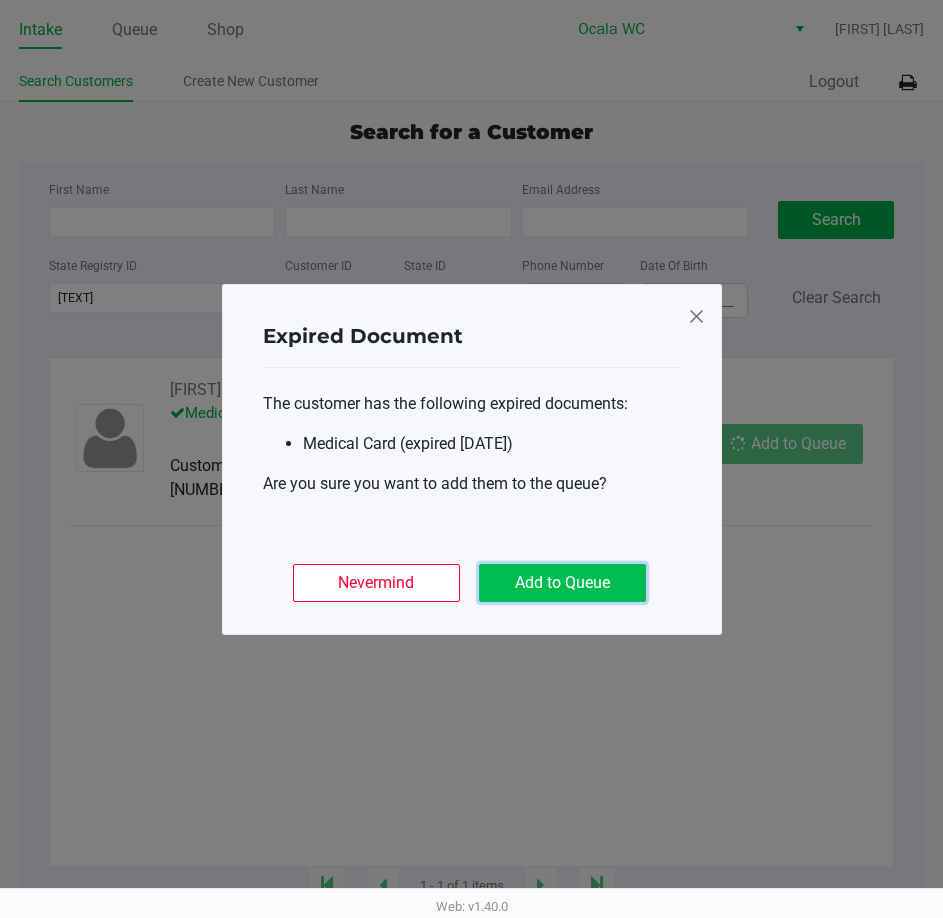 click on "Add to Queue" 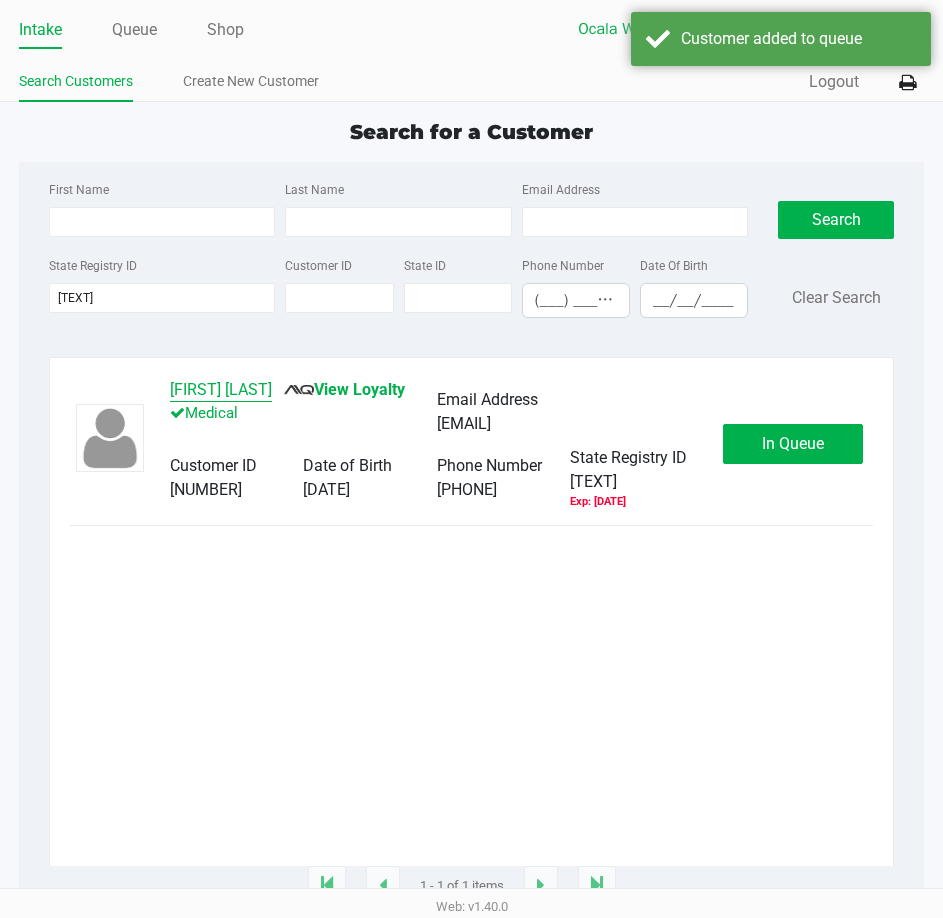 click on "[FIRST] [LAST]" 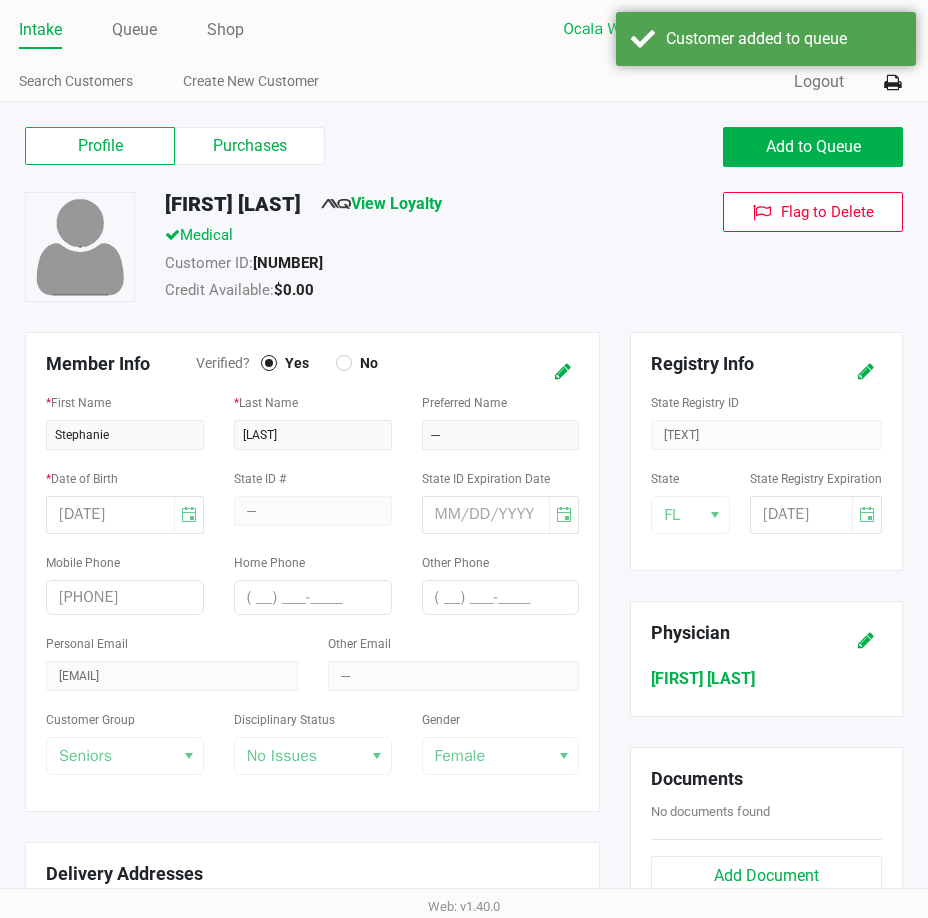 click on "Registry Info" 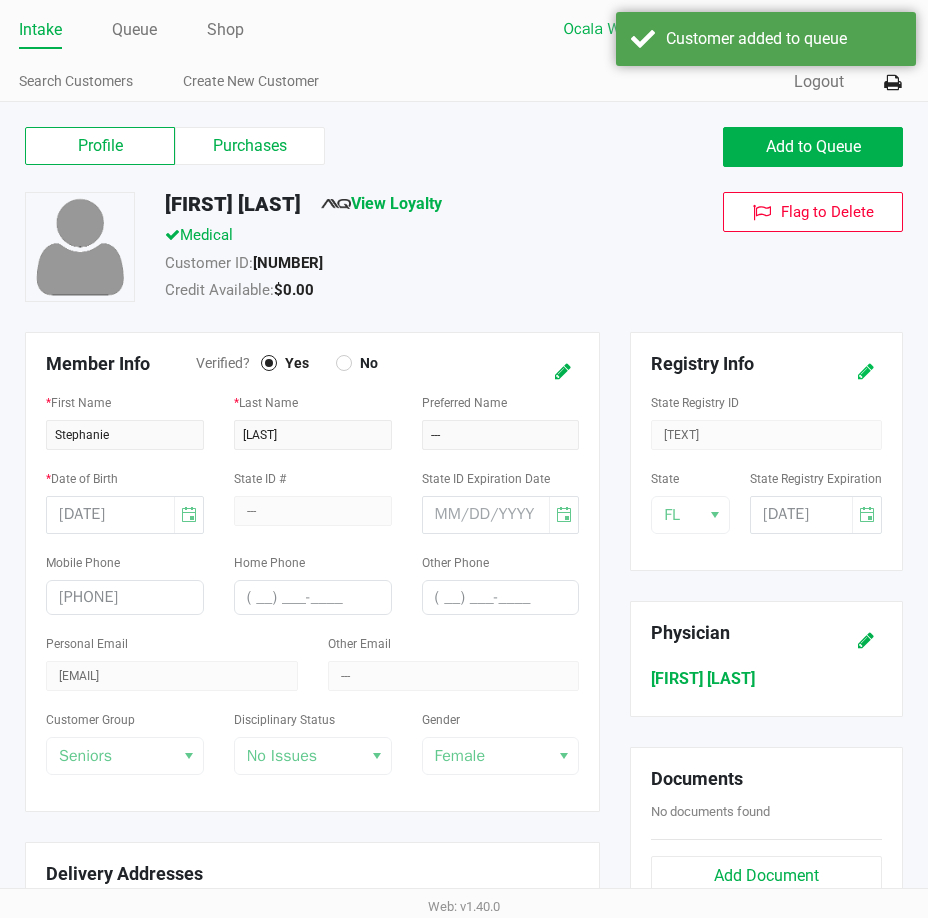 click 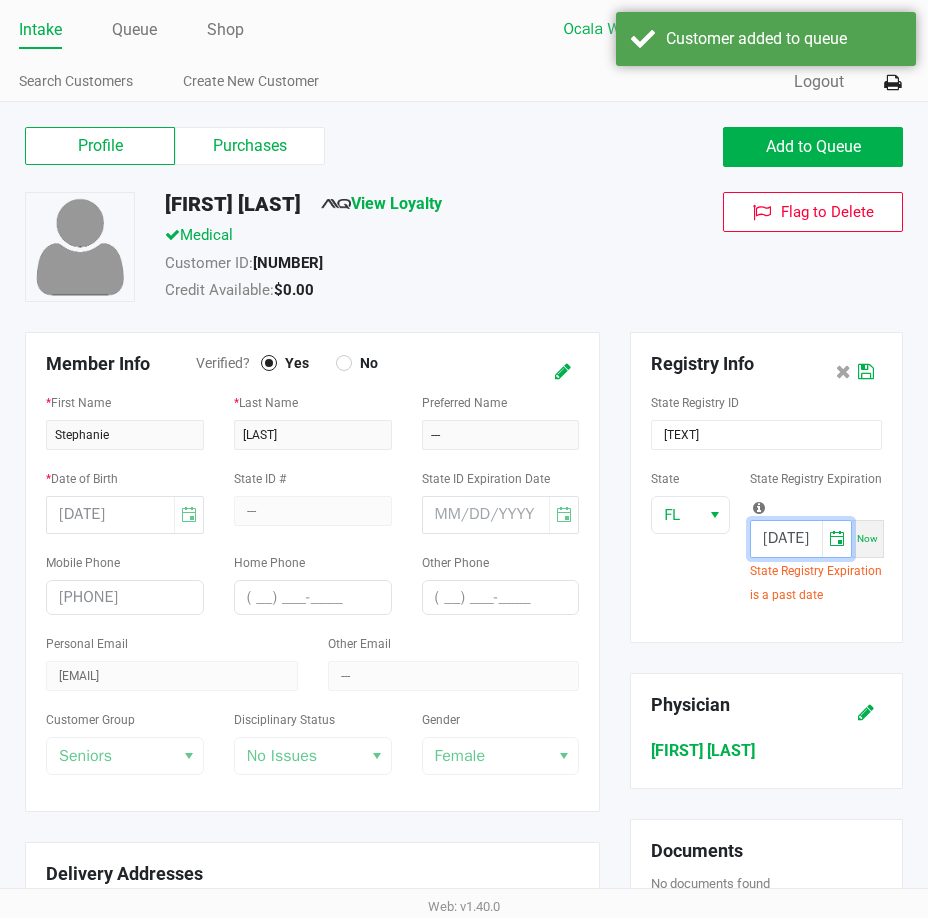 click on "[DATE]" at bounding box center [786, 539] 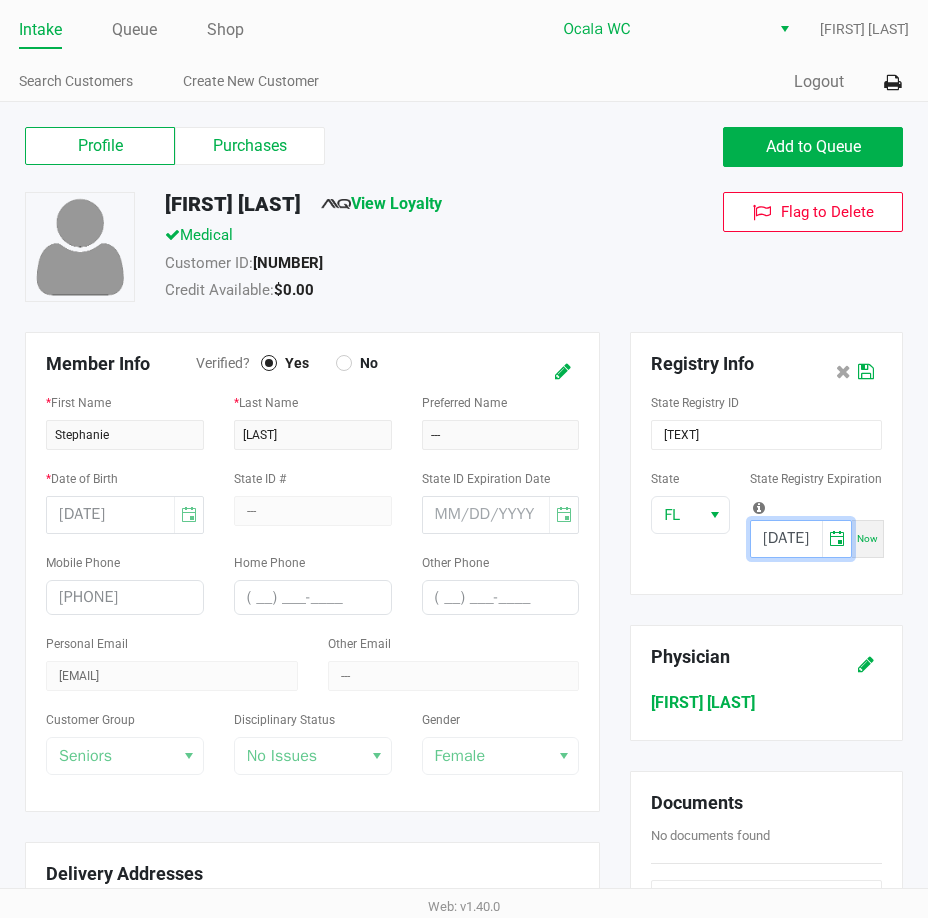 type on "[DATE]" 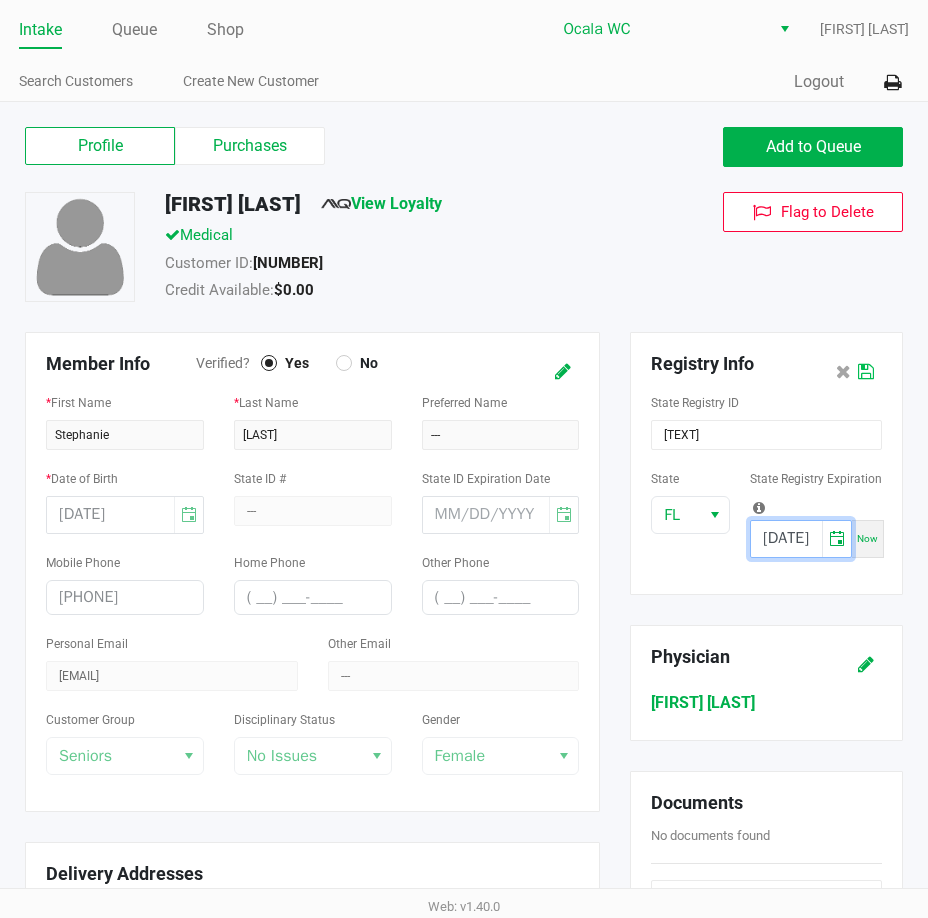 click 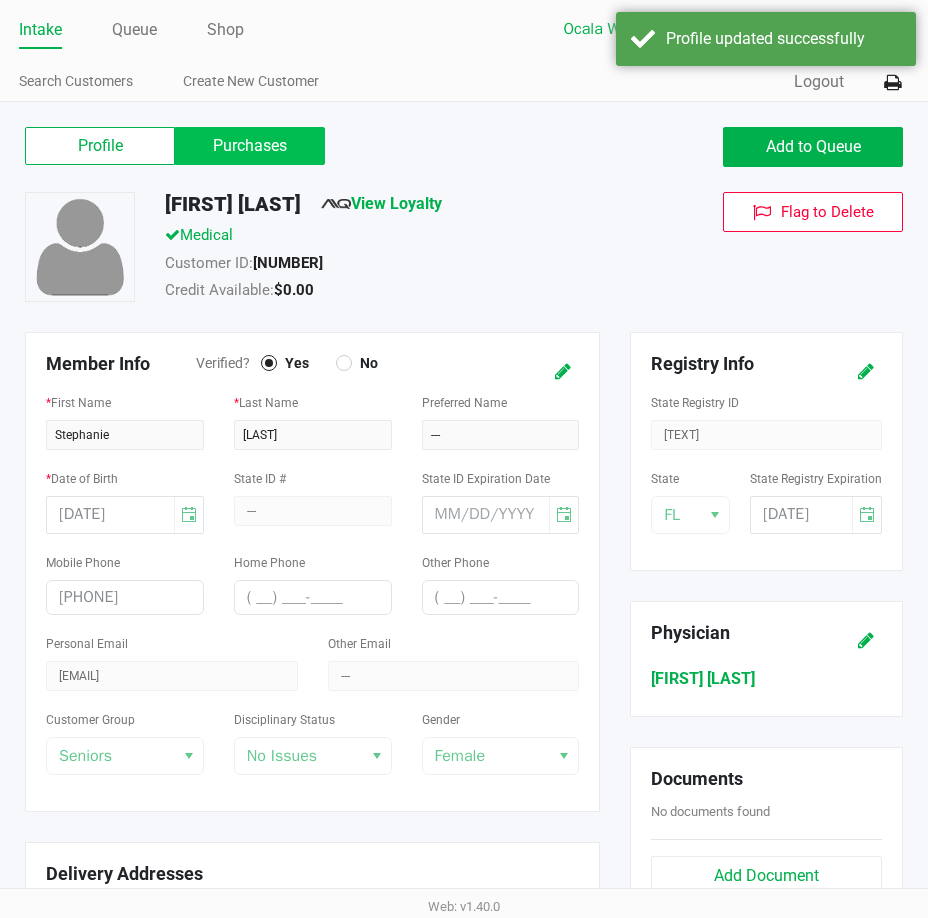 click on "Purchases" 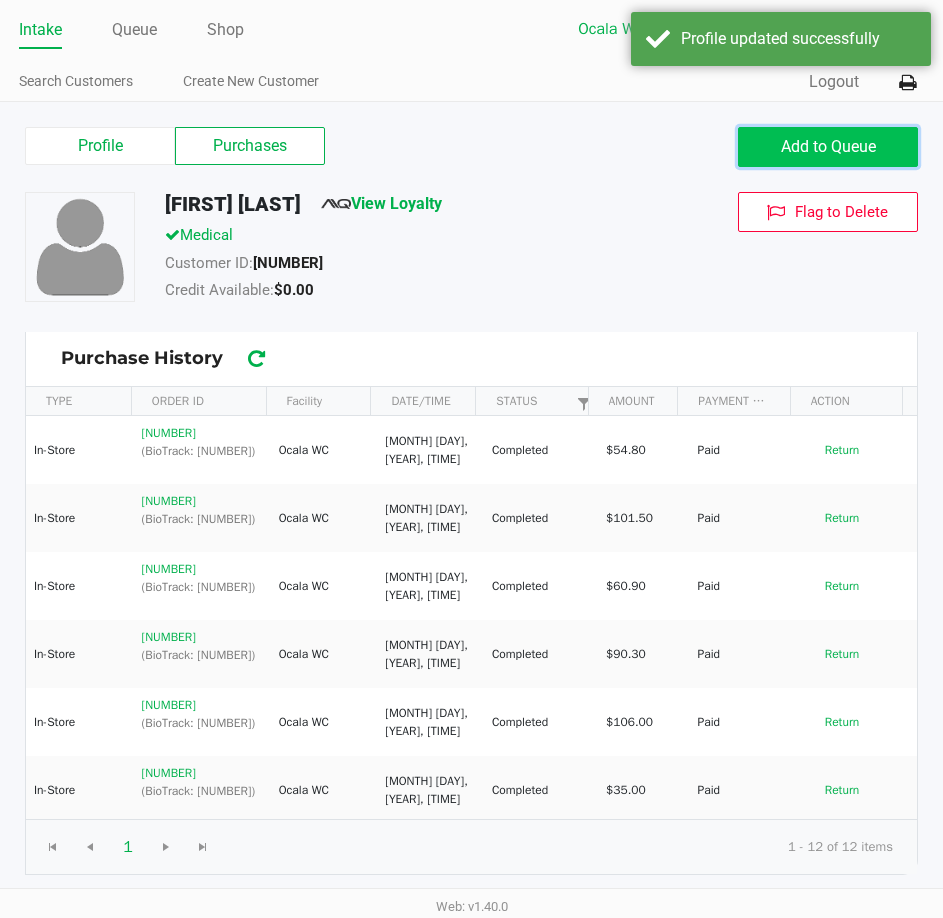 click on "Add to Queue" 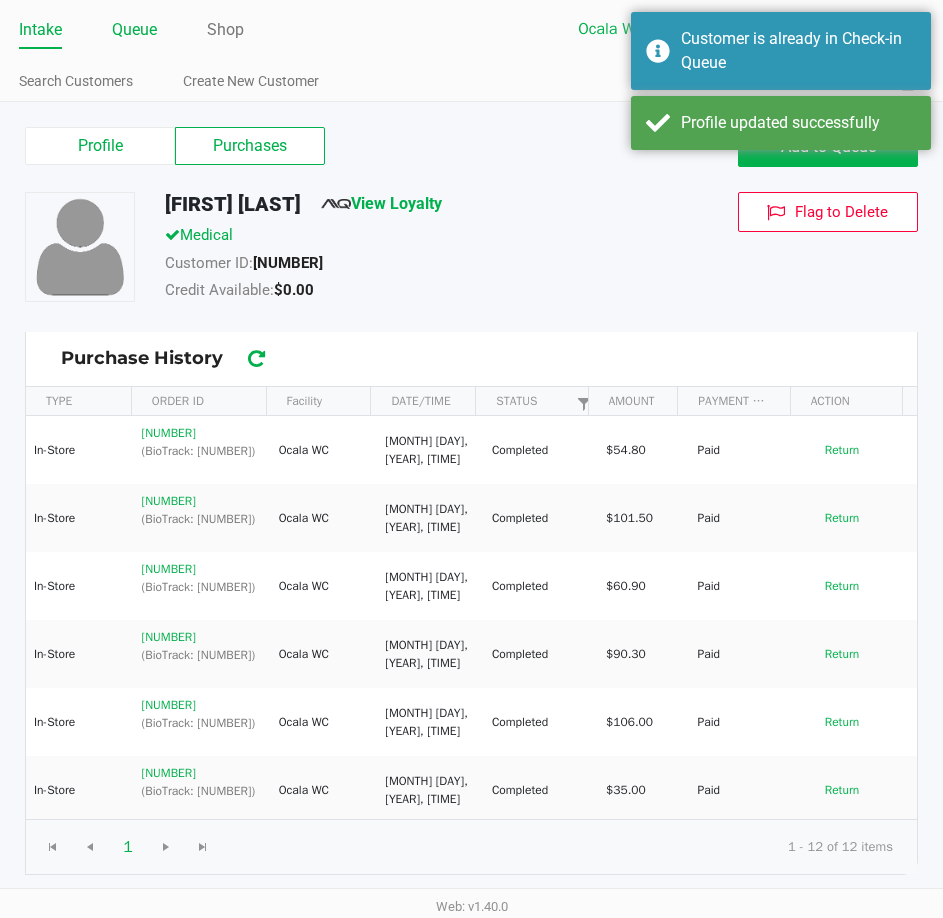 click on "Queue" 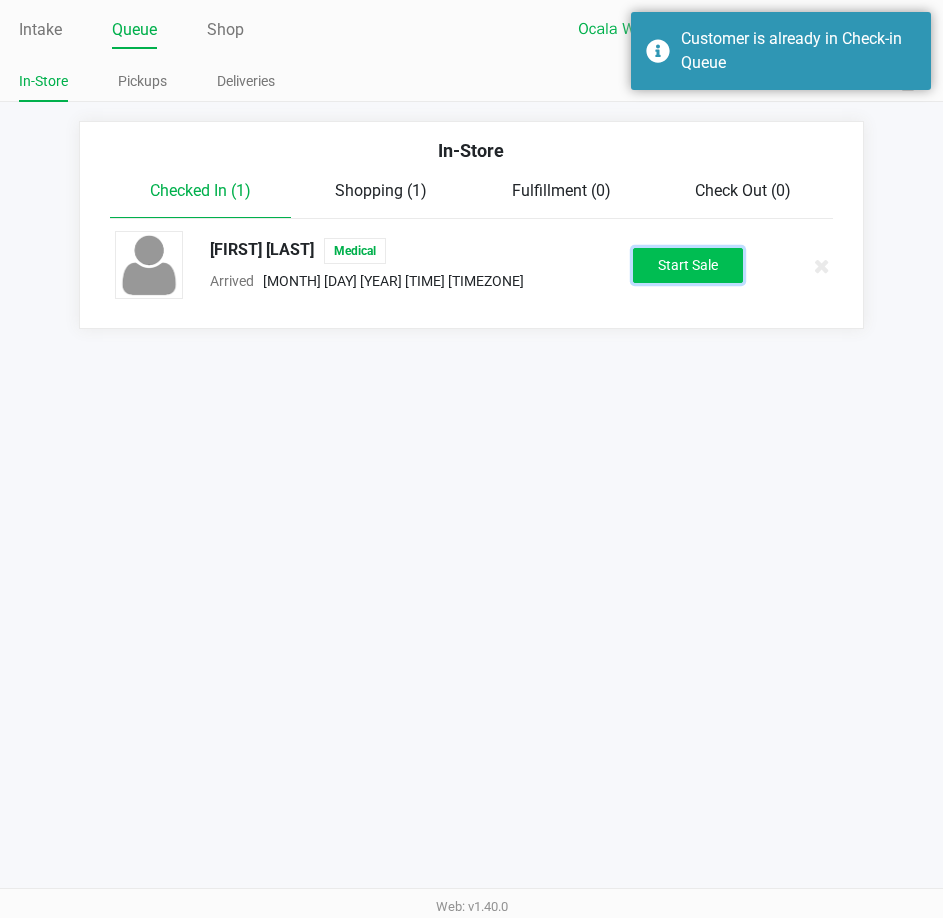 click on "Start Sale" 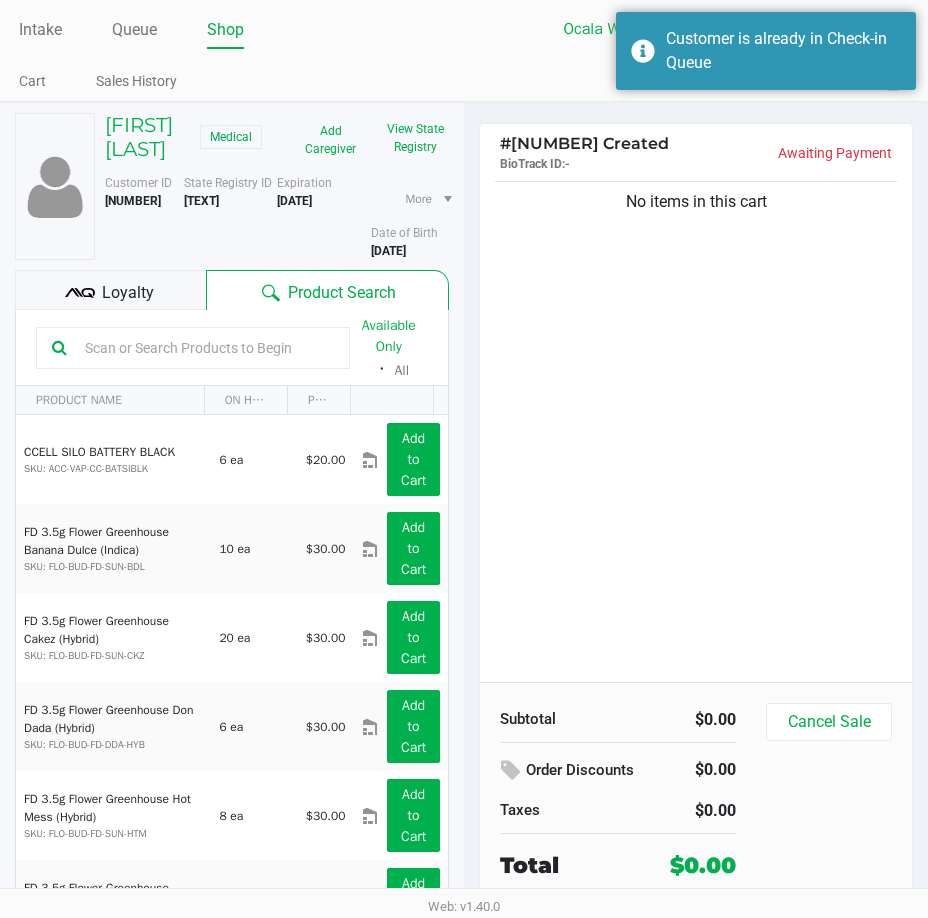 click 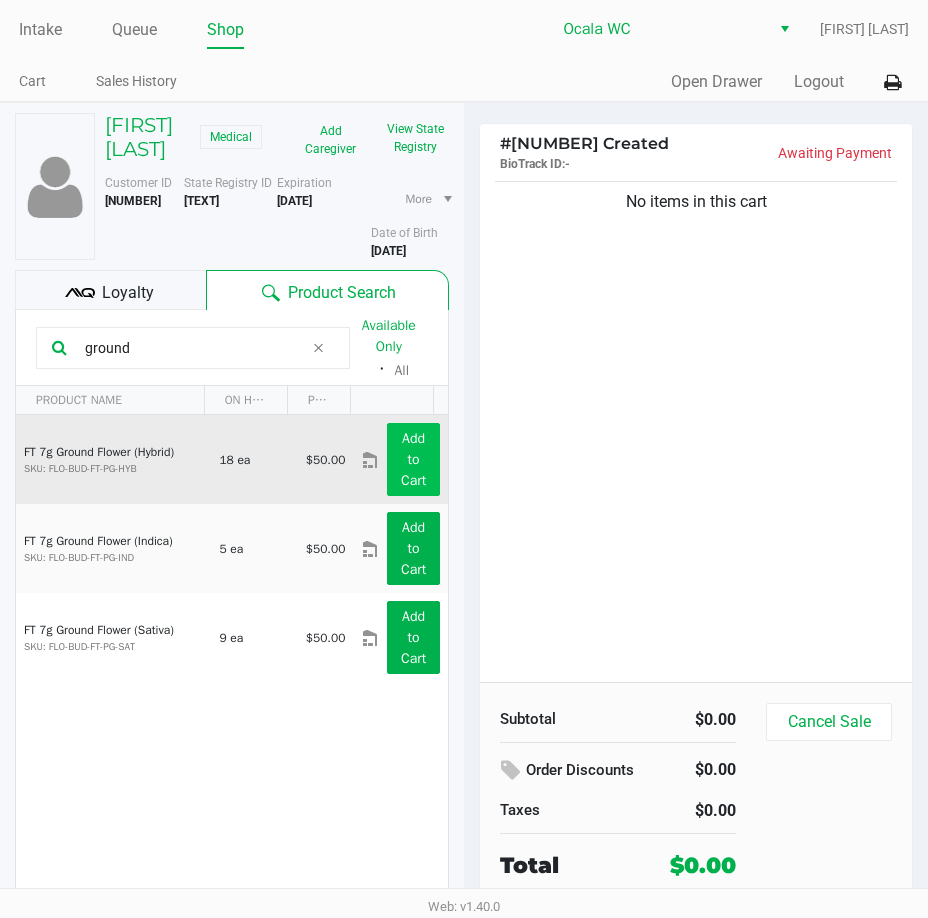 type on "ground" 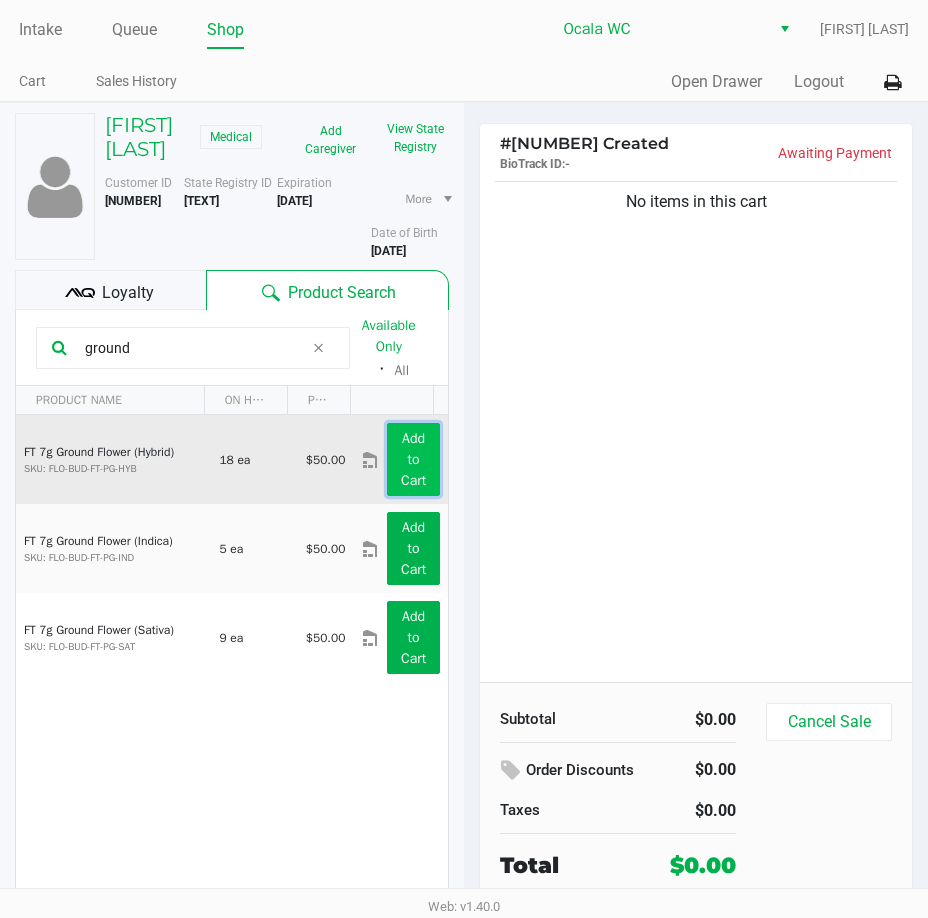 click on "Add to Cart" 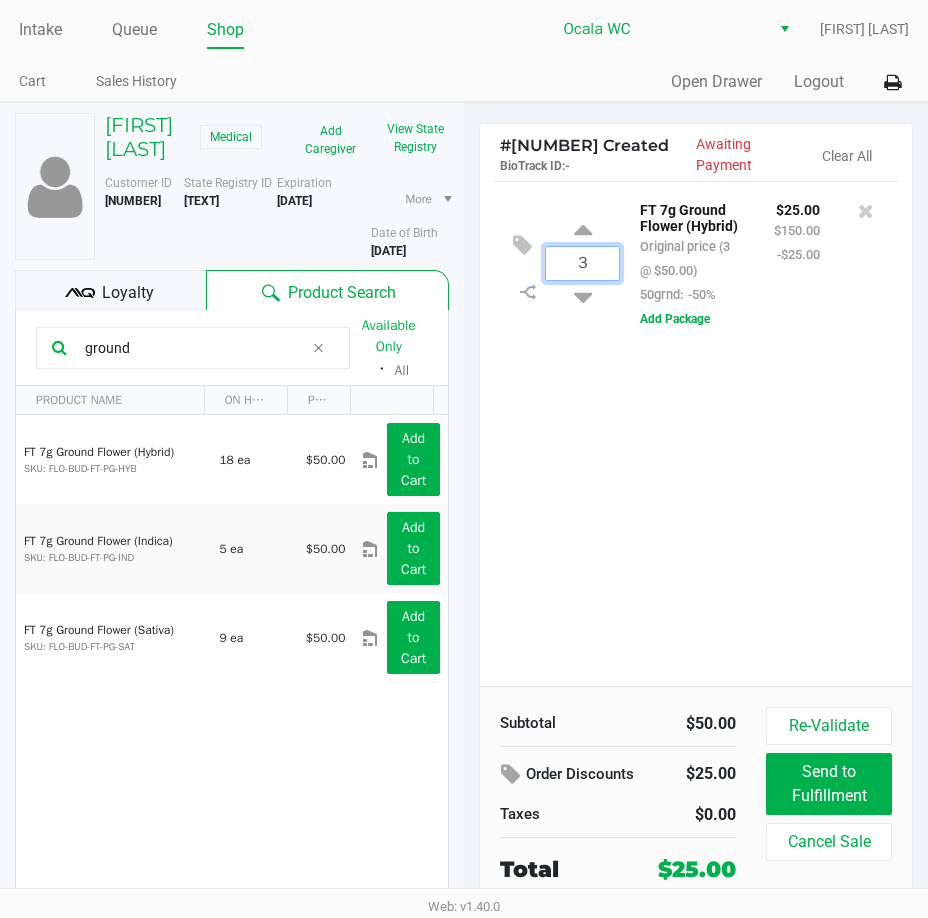 type on "3" 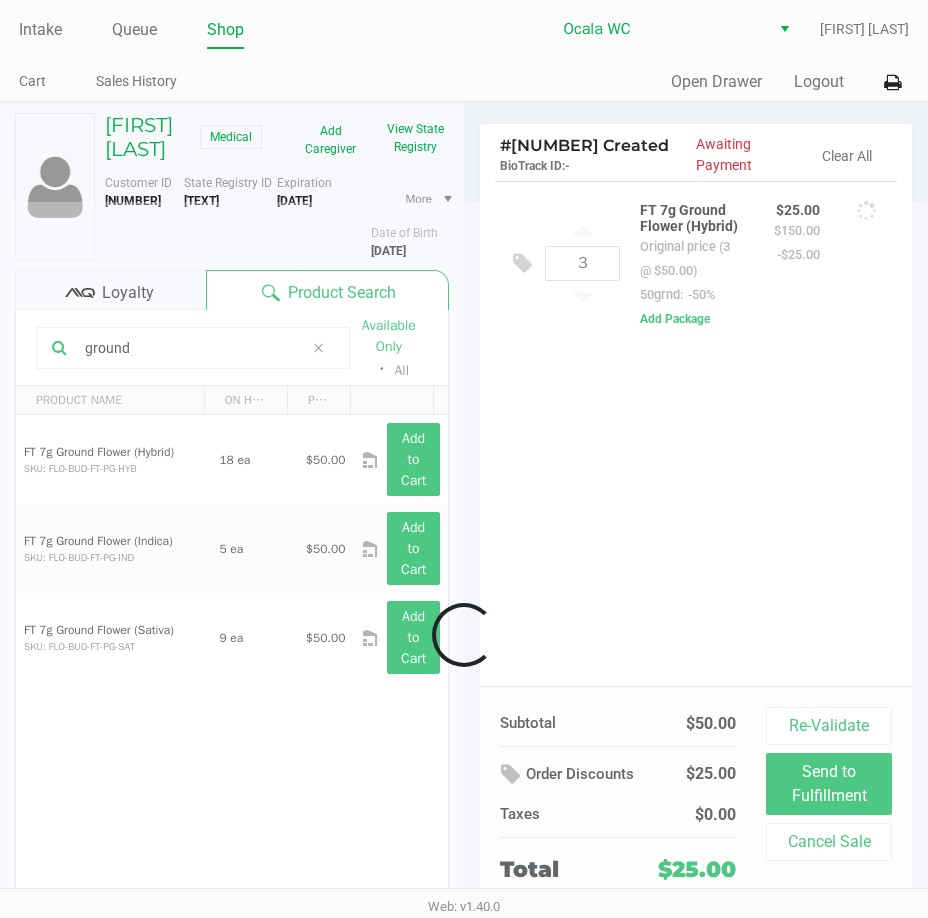 click on "Loading  [FIRST] [LAST]   Medical   Add Caregiver   View State Registry   Customer ID   [NUMBER]  State Registry ID  [TEXT]   Expiration   [DATE]  More  Date of Birth   [DATE]
Loyalty
Product Search  ground  Available Only  ᛫  All   PRODUCT NAME  ON HAND PRICE  FT 7g Ground Flower (Hybrid)  SKU: FLO-BUD-FT-PG-HYB  18 ea   $50.00  Add to Cart  FT 7g Ground Flower (Indica)  SKU: FLO-BUD-FT-PG-IND  5 ea   $50.00  Add to Cart  FT 7g Ground Flower (Sativa)  SKU: FLO-BUD-FT-PG-SAT  9 ea   $50.00  Add to Cart  1   1  1 - 3 of 3 items #  [NUMBER] Created   BioTrack ID:   -   Awaiting Payment   Clear All  3  FT 7g Ground Flower (Hybrid)   Original price (3 @ $50.00)  50grnd:  -50% $25.00 $150.00 -$25.00  Add Package   Subtotal   $50.00   Order Discounts   $25.00   Taxes   $0.00   Total   $25.00   Re-Validate   Send to Fulfillment   Cancel Sale" 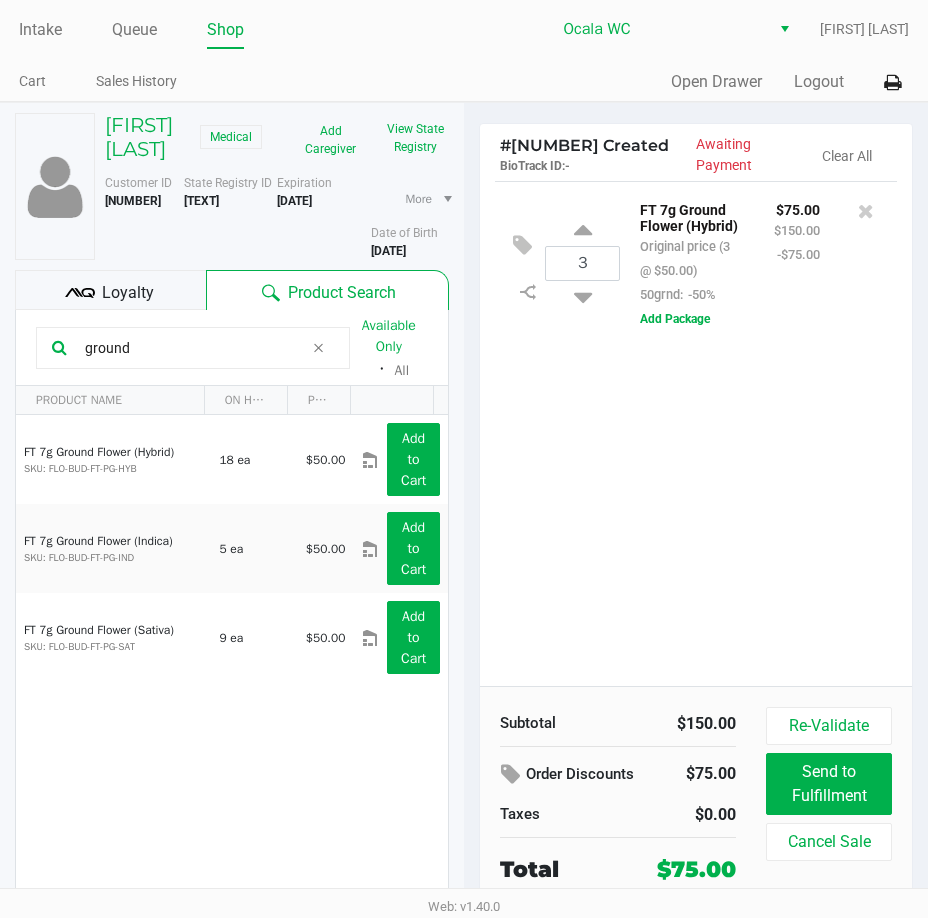 click on "Loyalty" 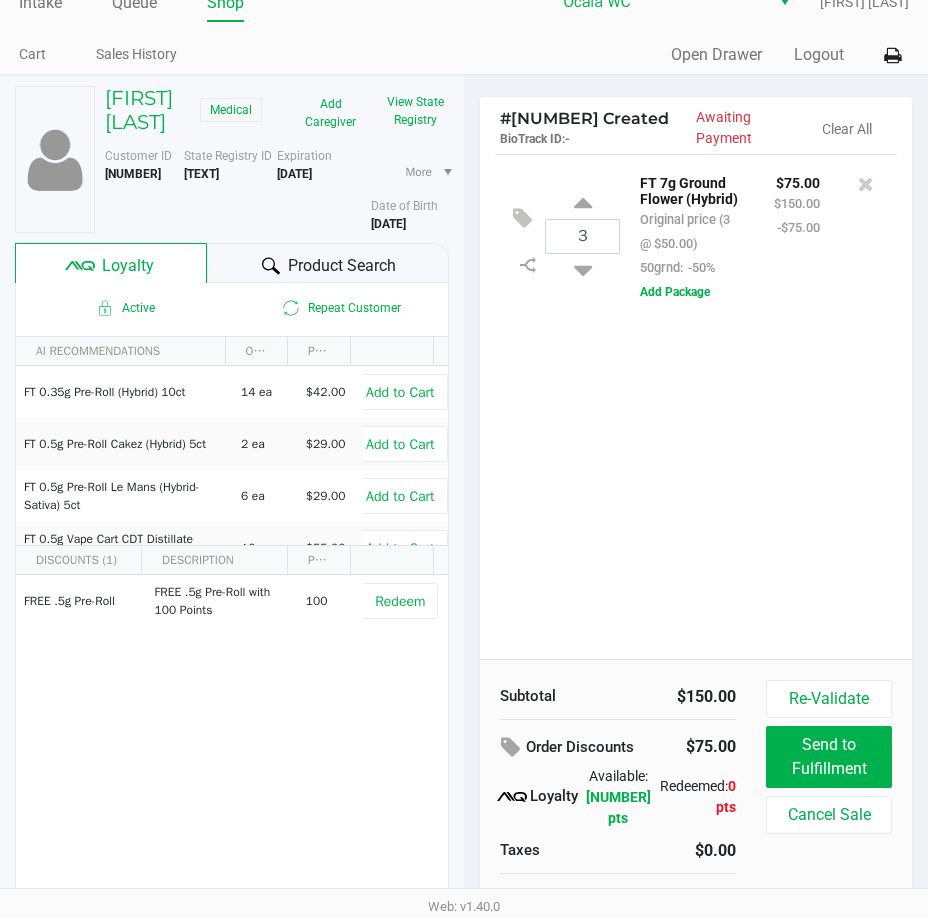 scroll, scrollTop: 0, scrollLeft: 0, axis: both 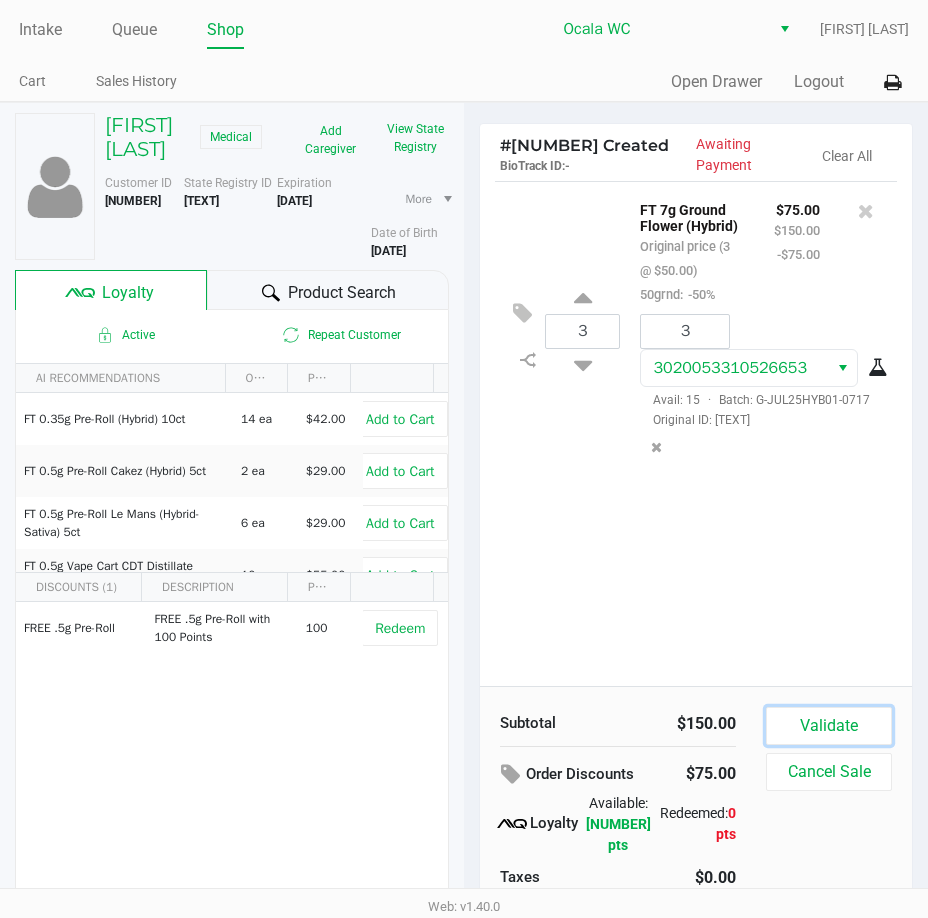 click on "Validate" 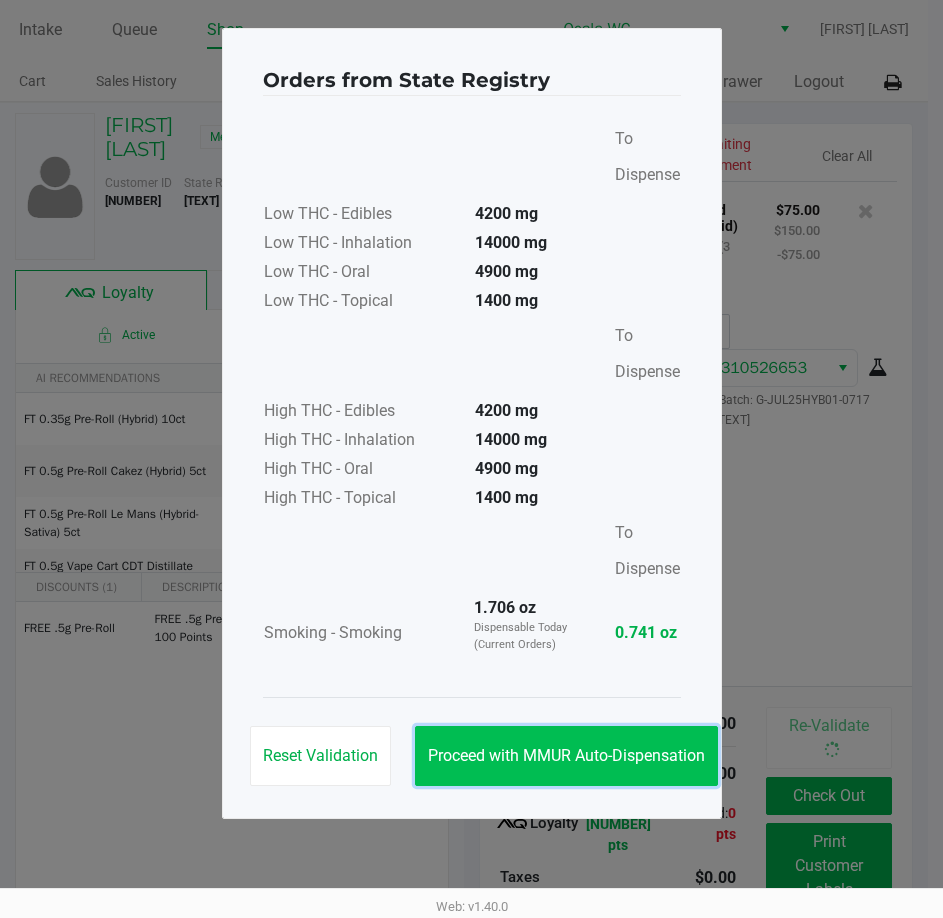 drag, startPoint x: 599, startPoint y: 772, endPoint x: 669, endPoint y: 737, distance: 78.26238 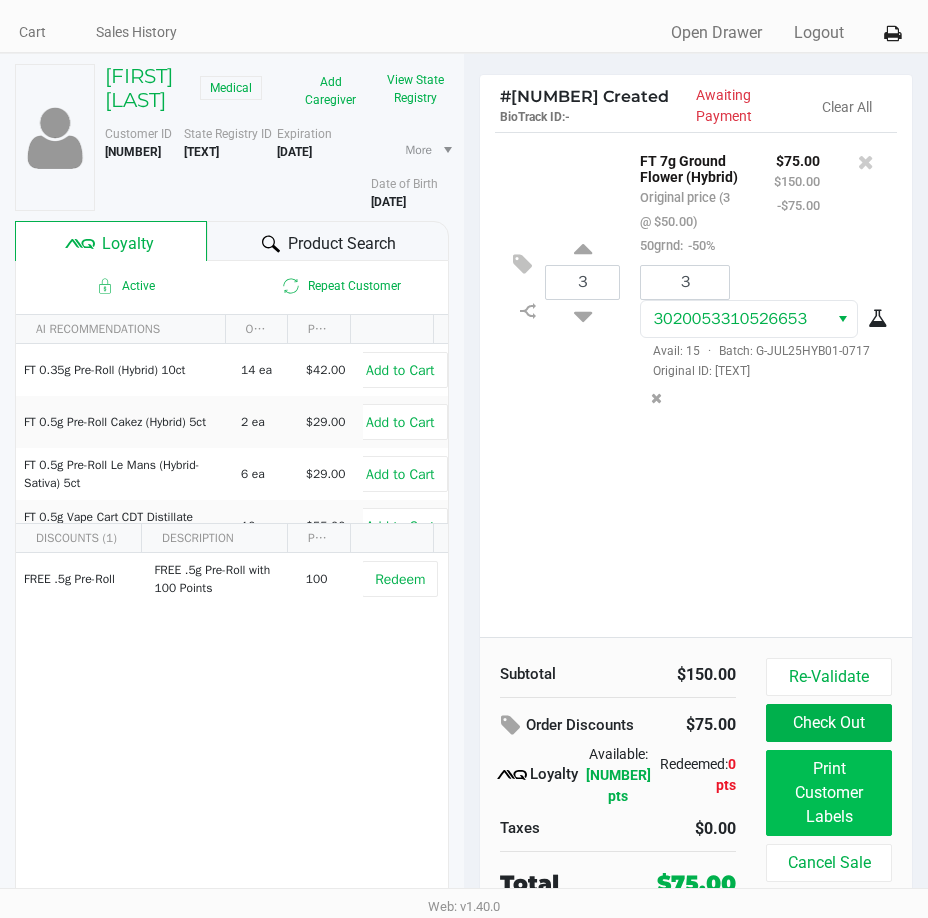 scroll, scrollTop: 76, scrollLeft: 0, axis: vertical 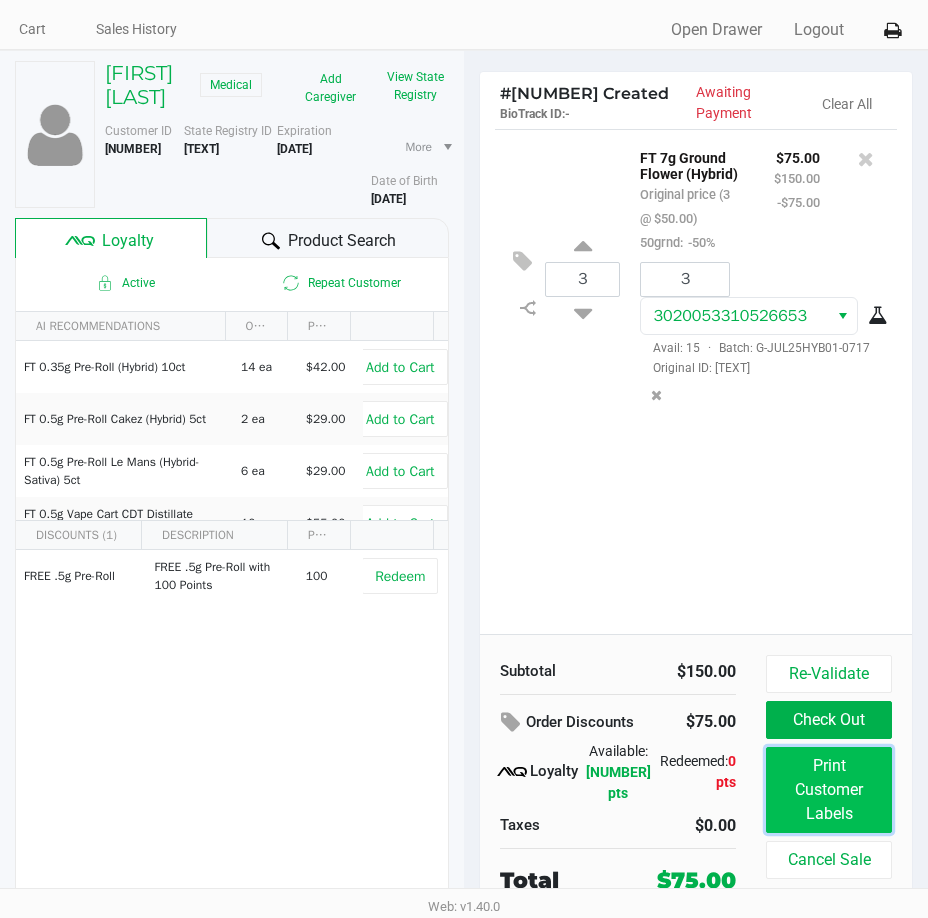 click on "Print Customer Labels" 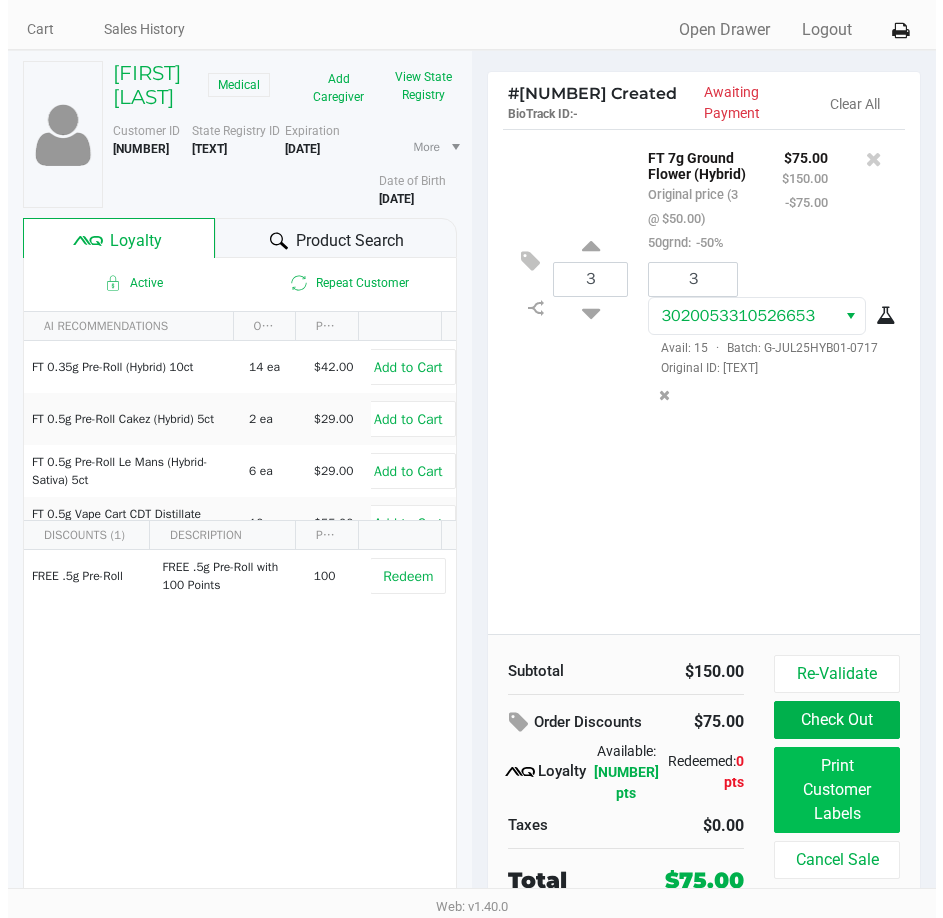 scroll, scrollTop: 0, scrollLeft: 0, axis: both 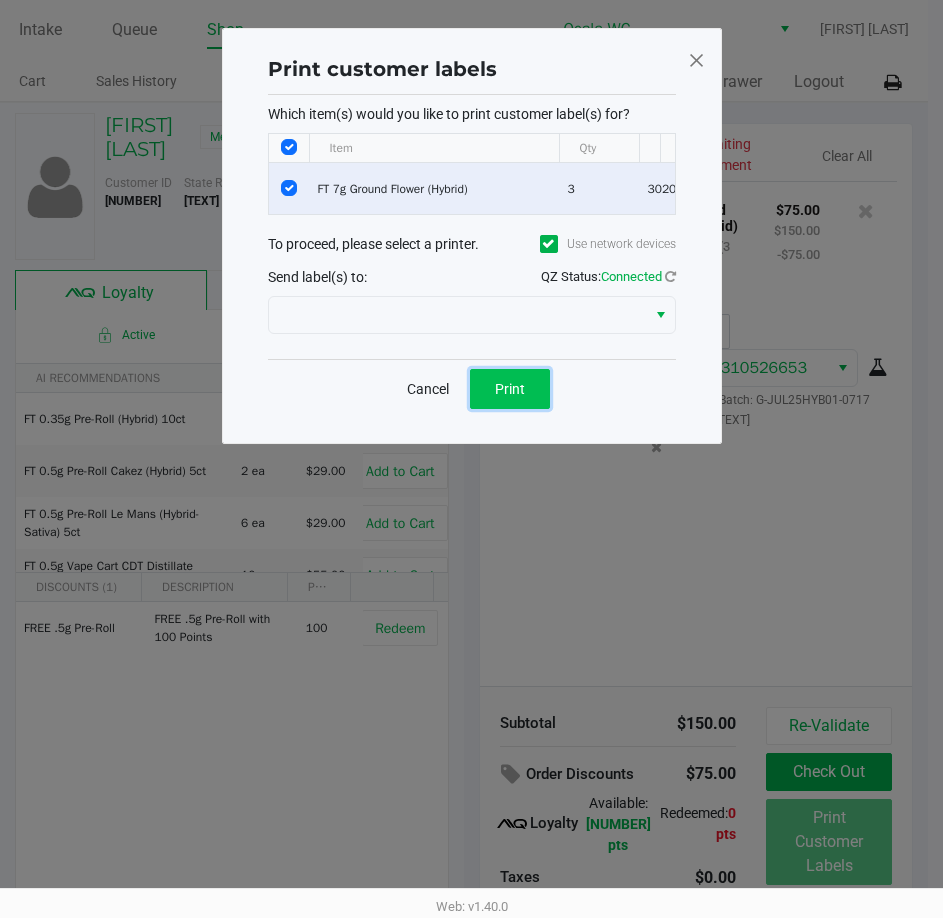 click on "Print" 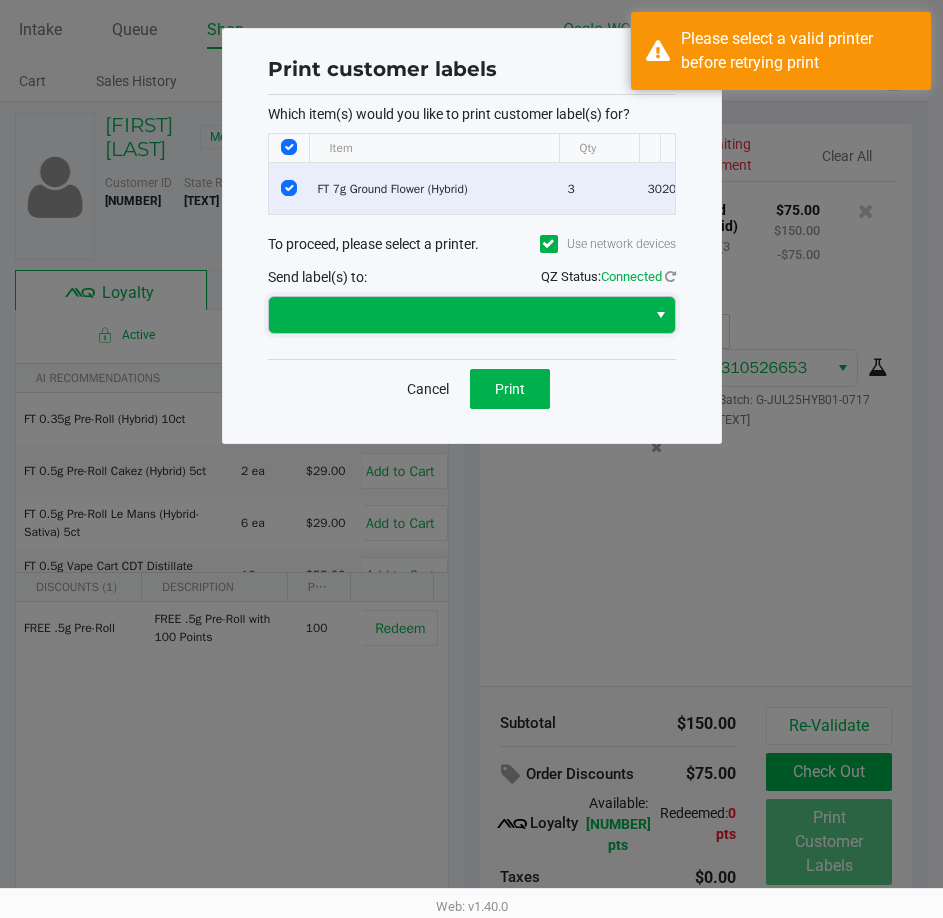 click at bounding box center [457, 315] 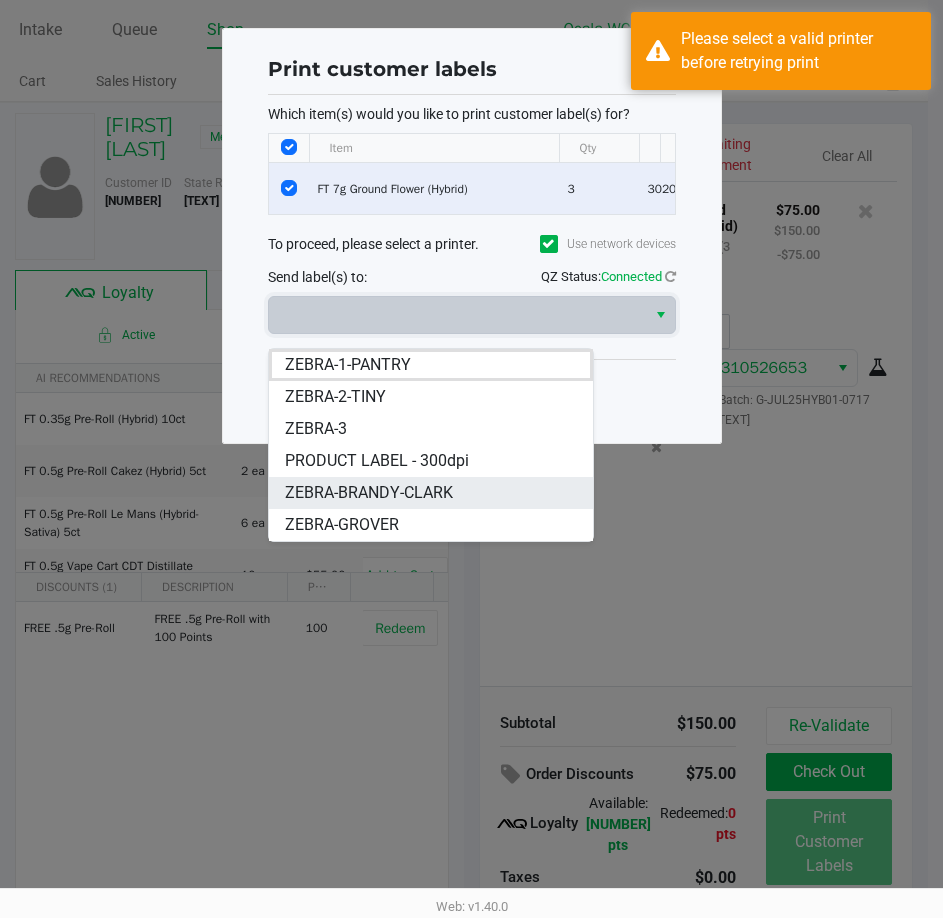 click on "ZEBRA-BRANDY-CLARK" at bounding box center [369, 493] 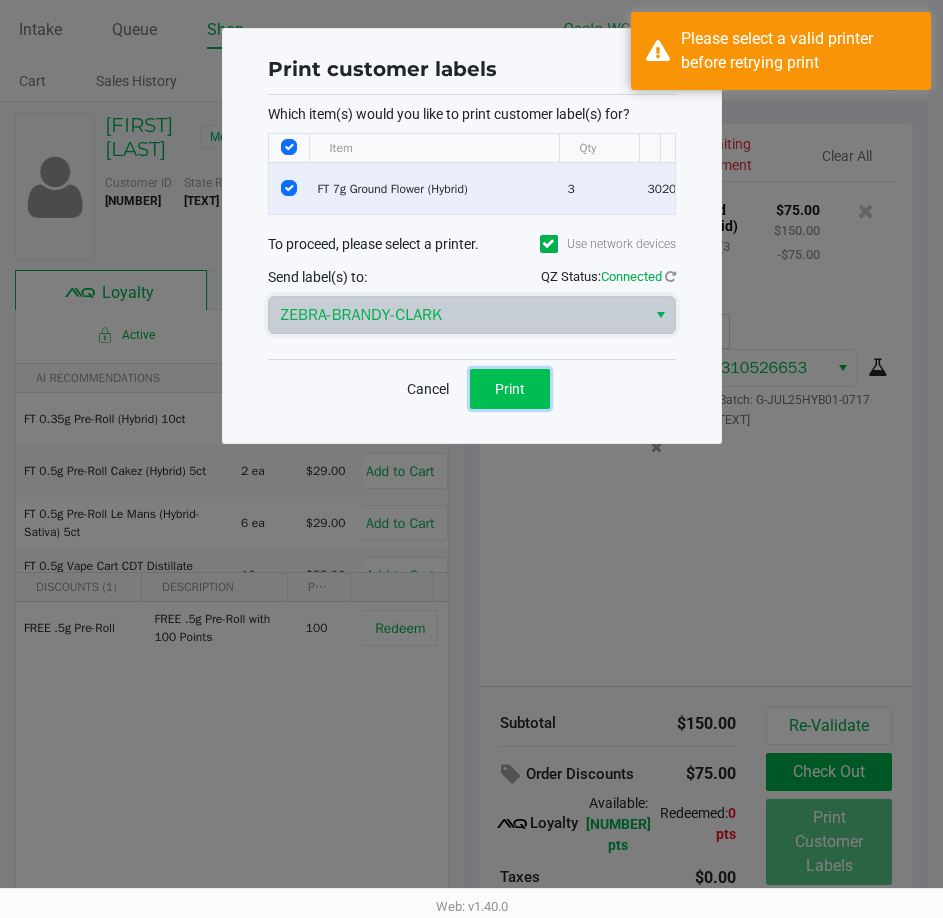 click on "Print" 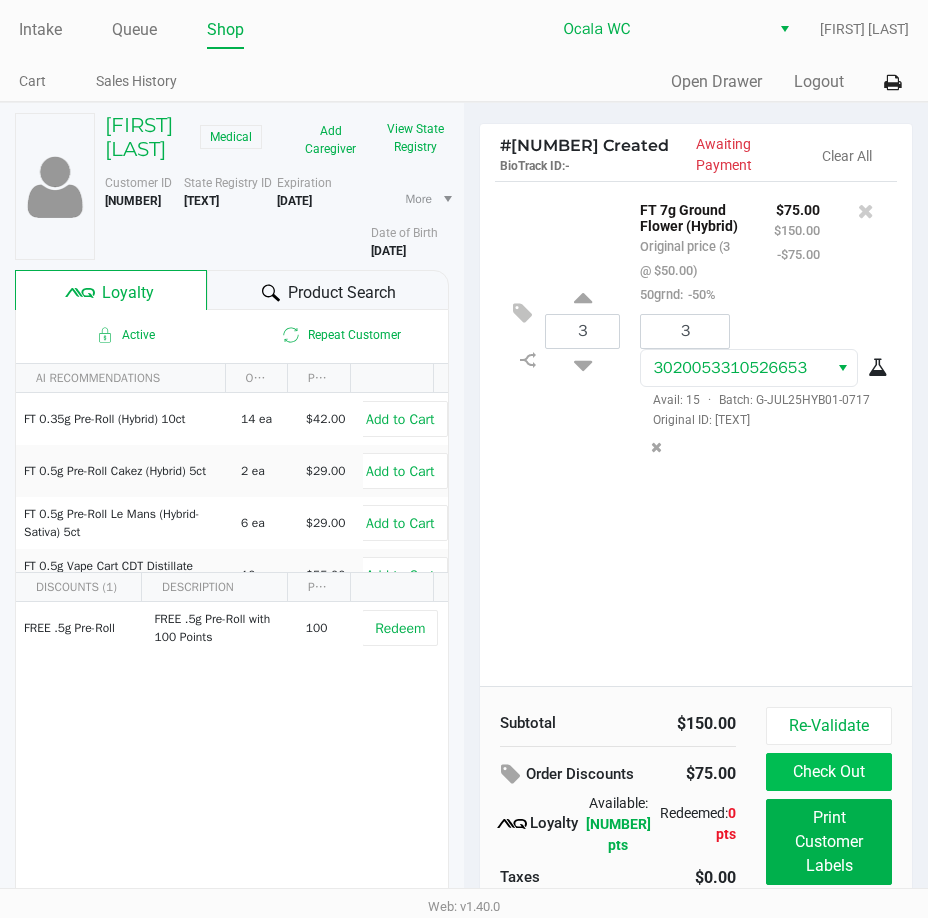 click on "Check Out" 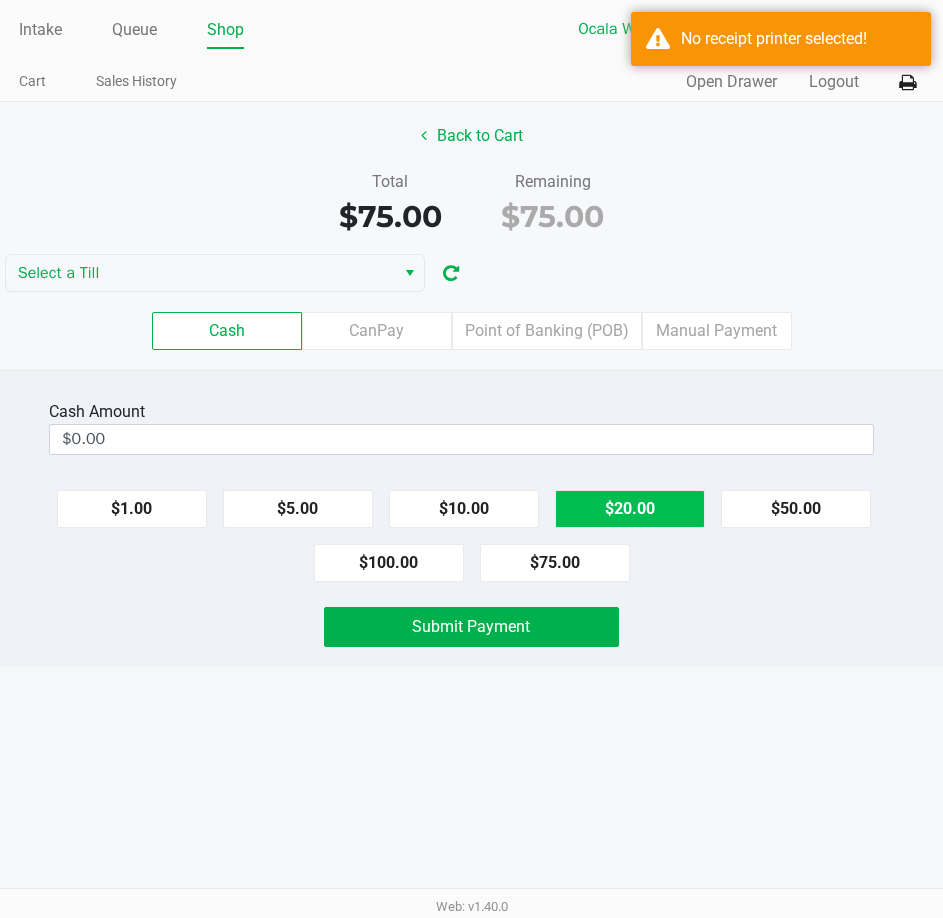 click on "$20.00" 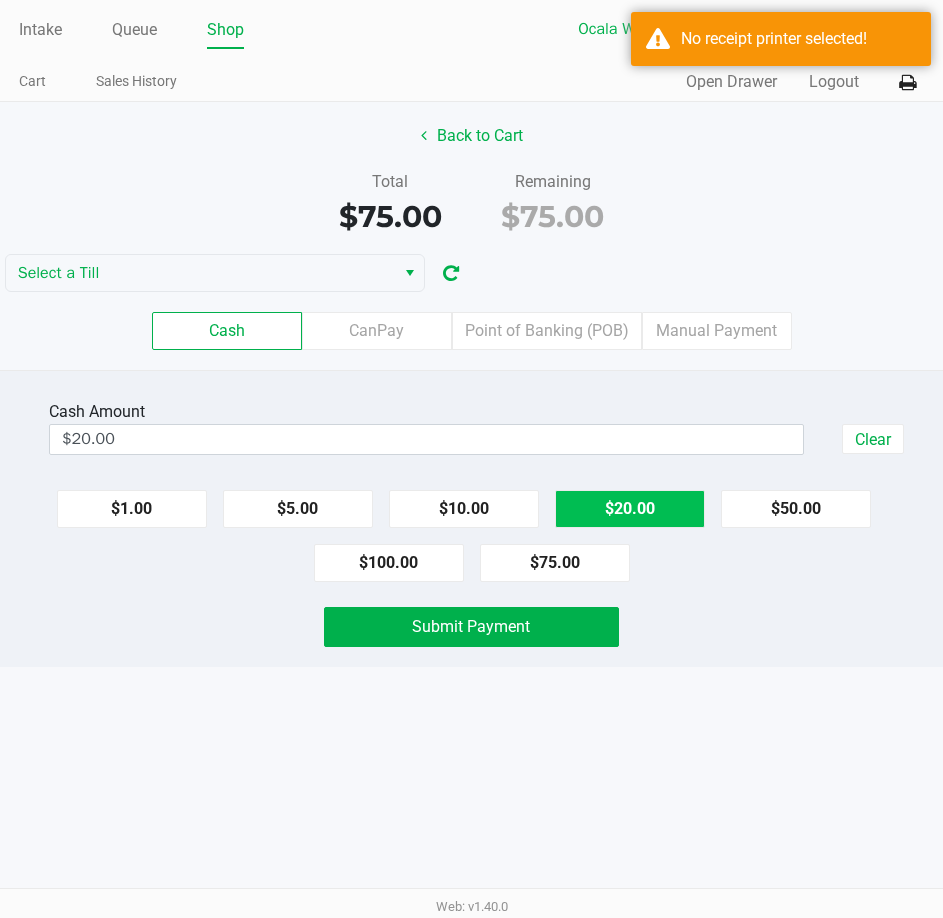 click on "$20.00" 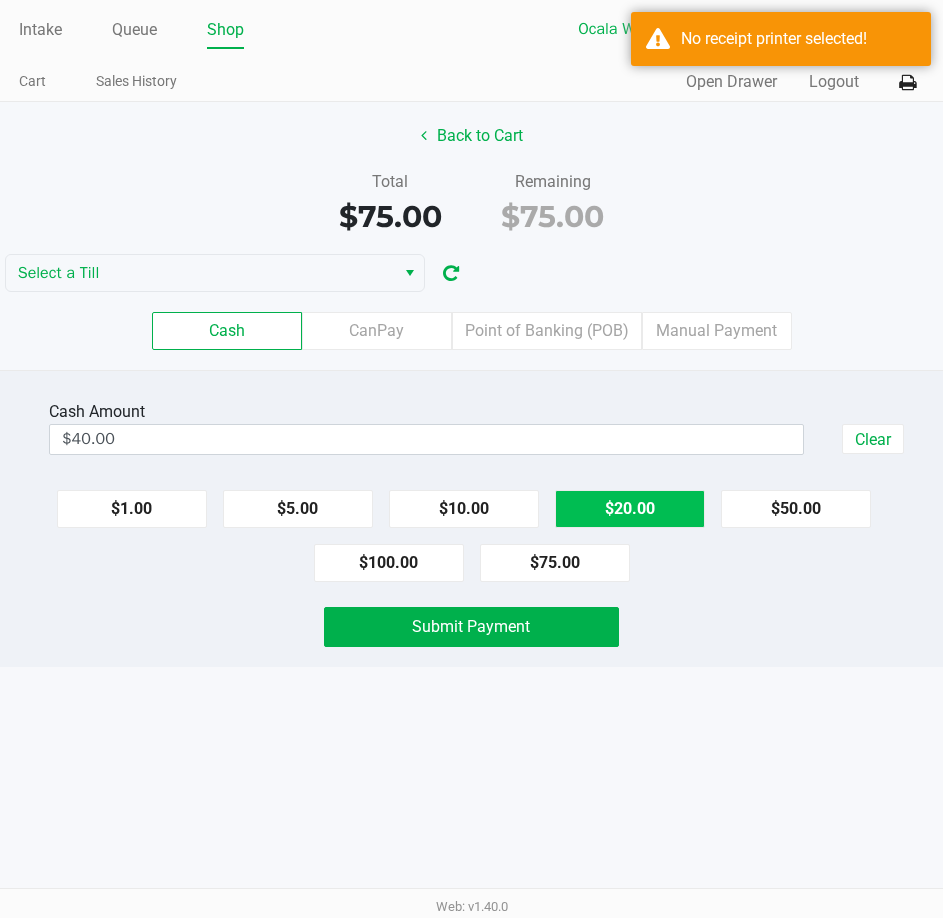 click on "$20.00" 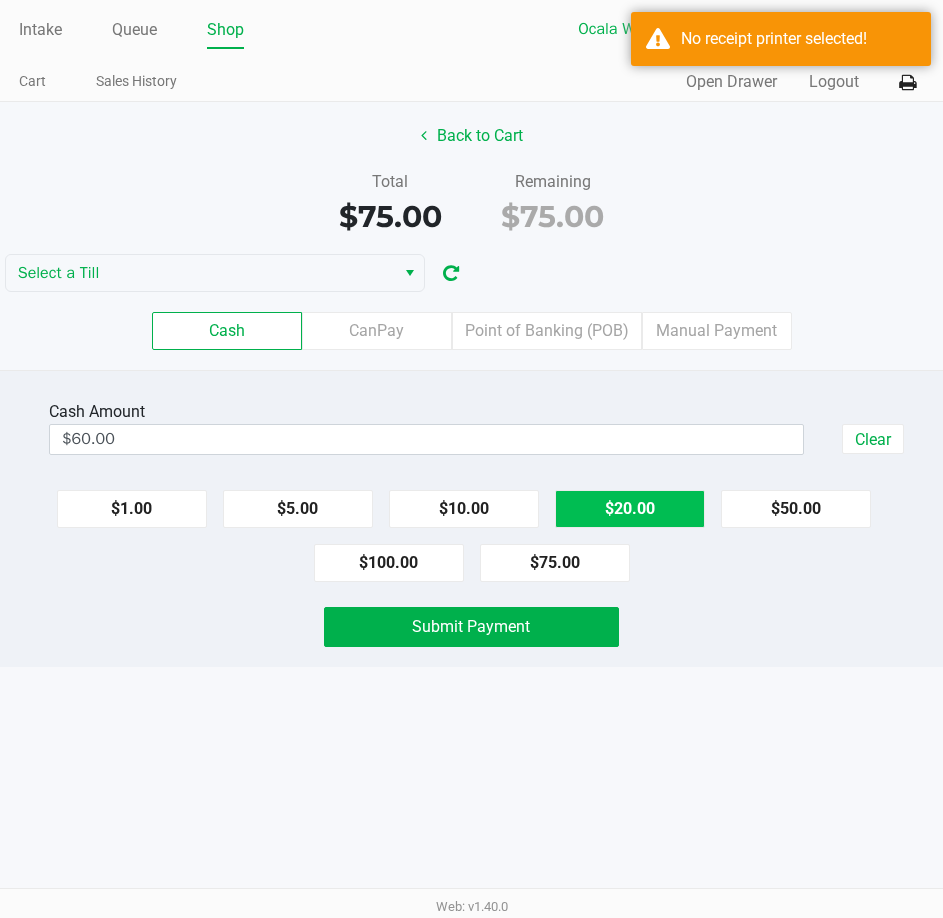 click on "$20.00" 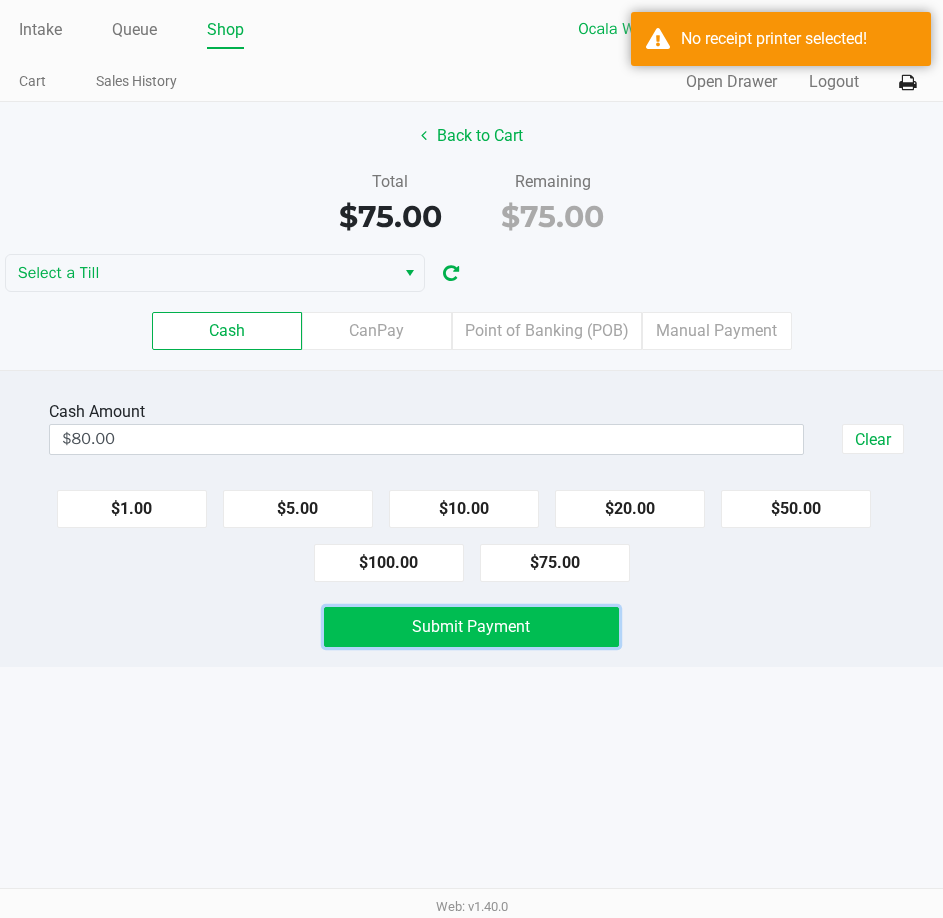 click on "Submit Payment" 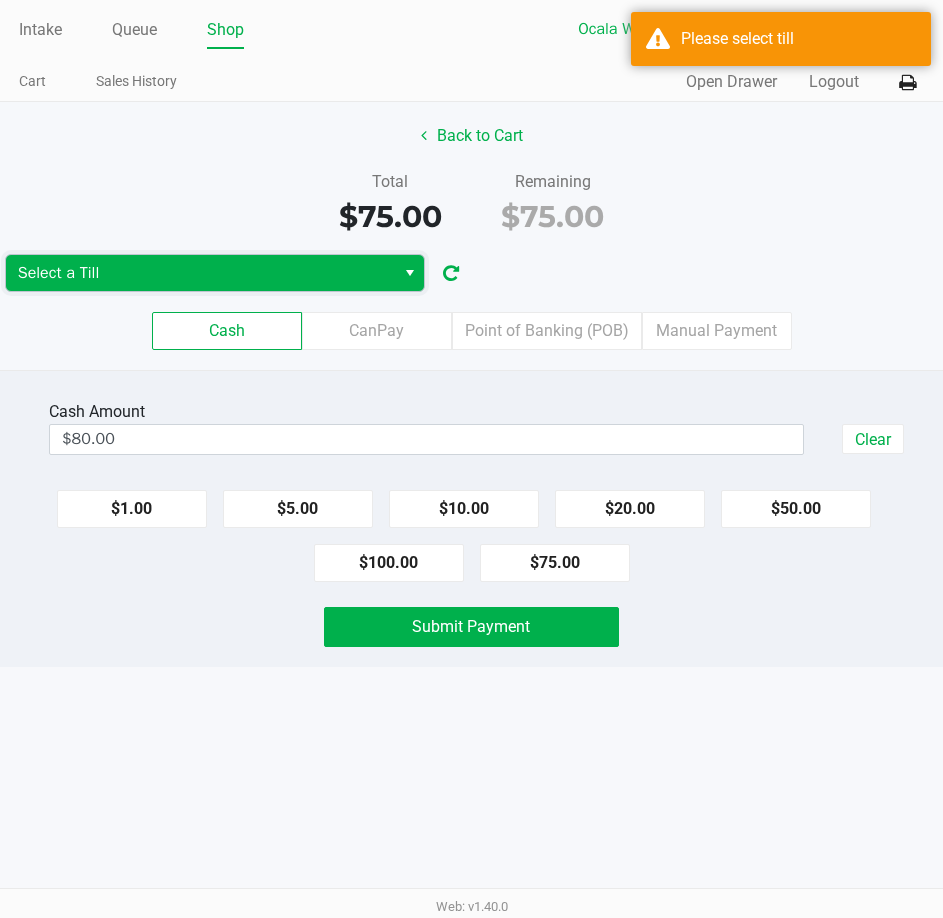 click on "Select a Till" at bounding box center (200, 273) 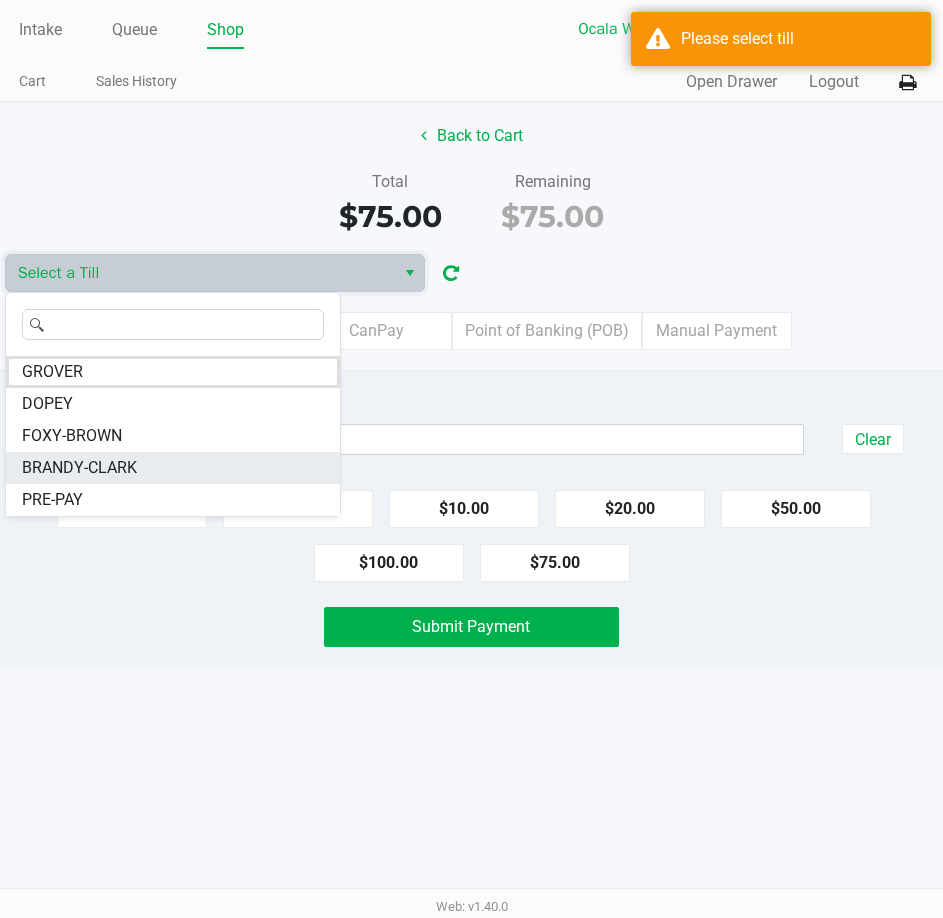 click on "BRANDY-CLARK" at bounding box center (173, 468) 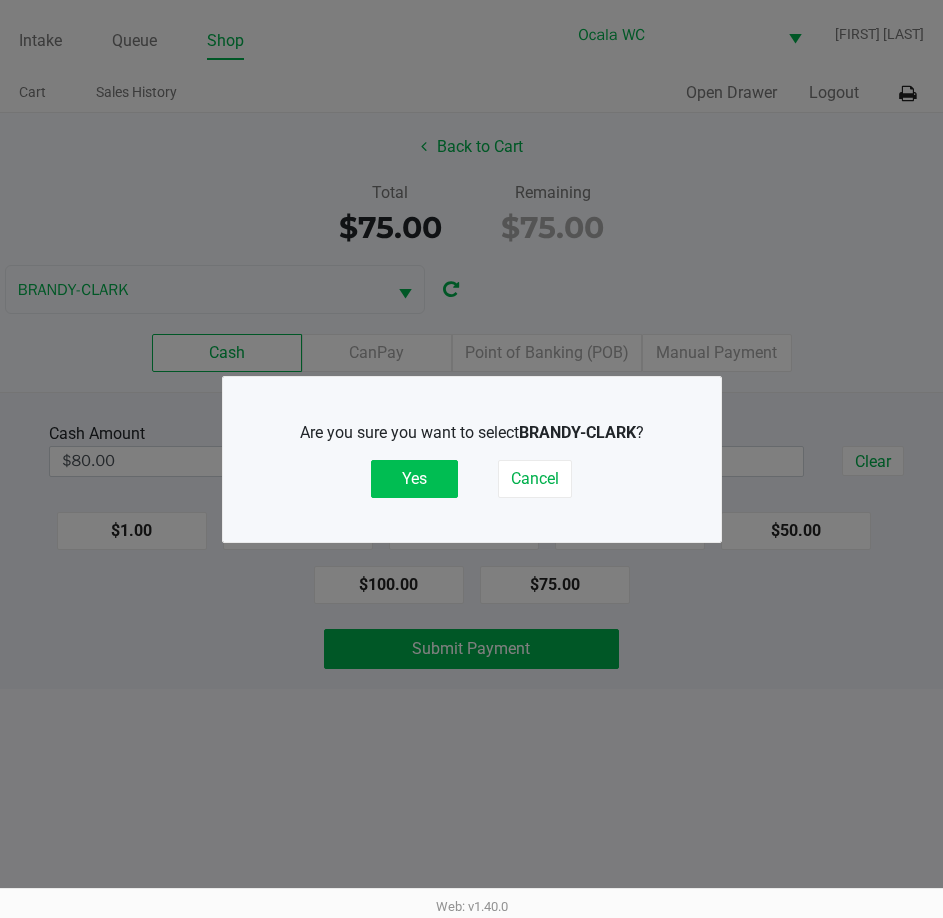 click on "Yes" 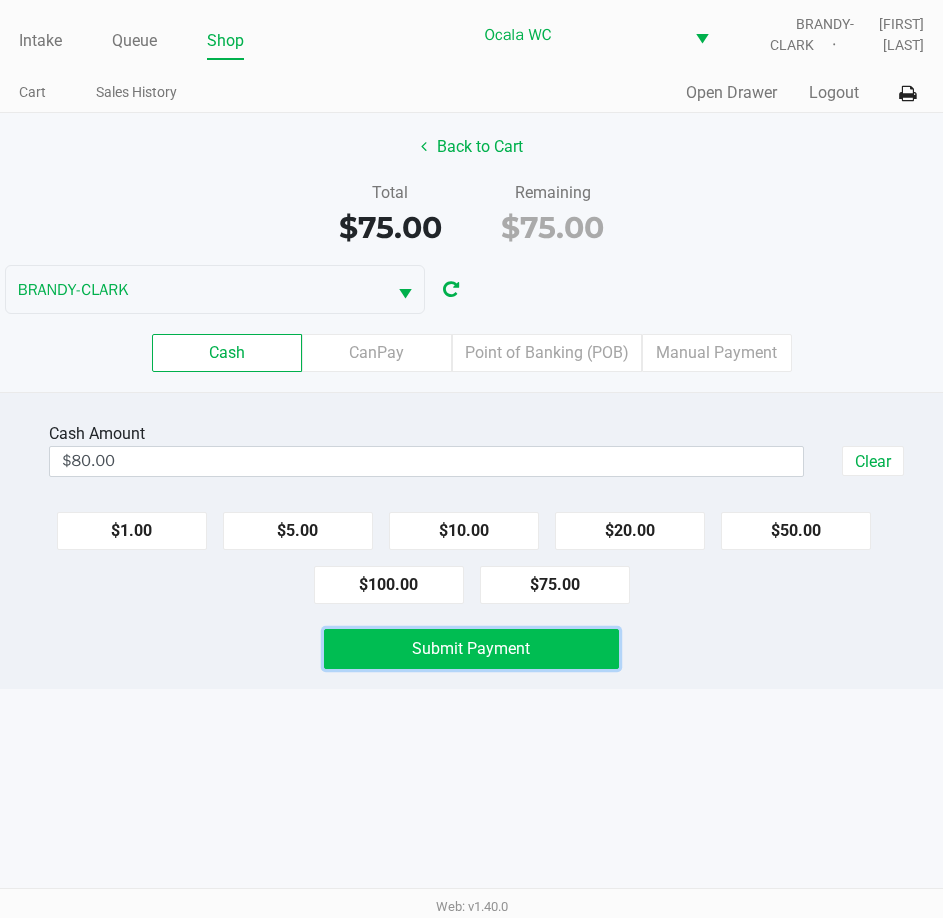 click on "Submit Payment" 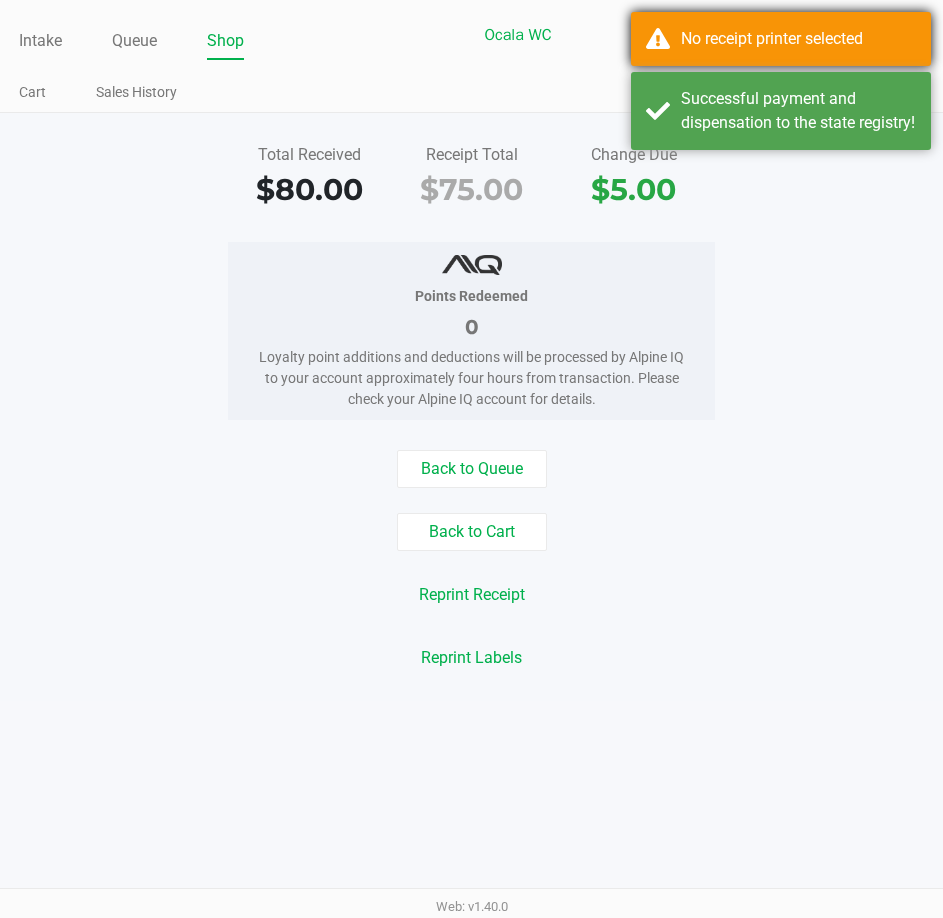 click on "No receipt printer selected" at bounding box center (798, 39) 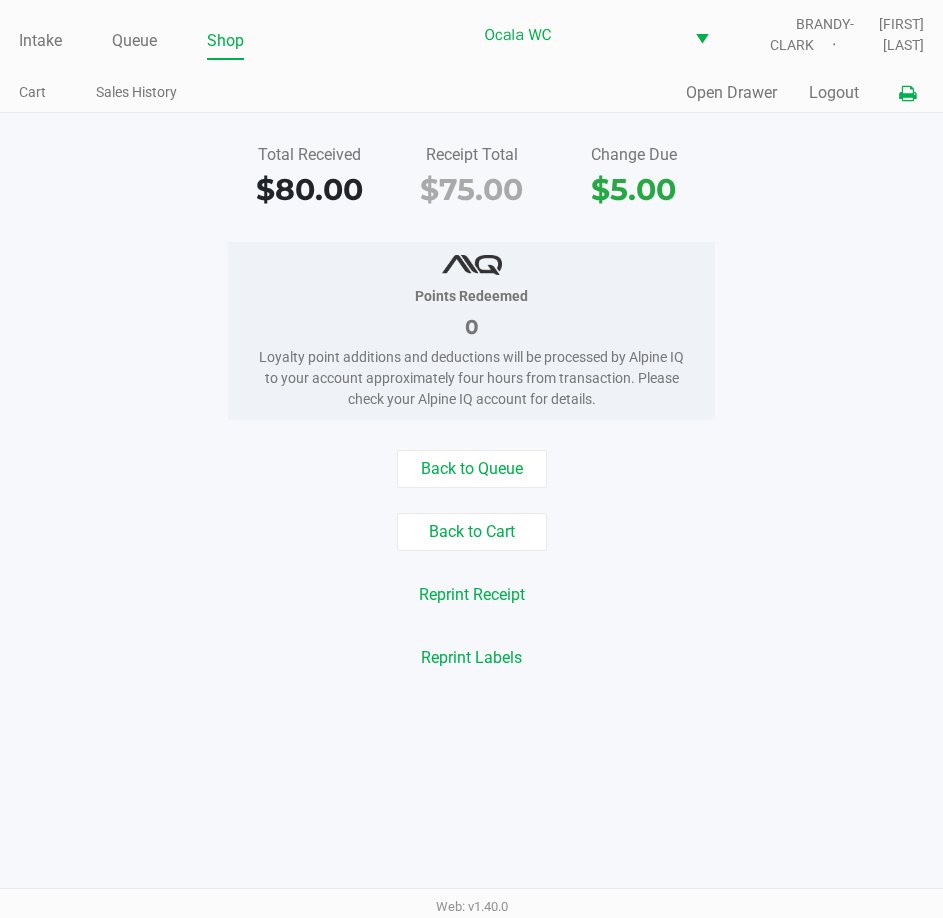 click 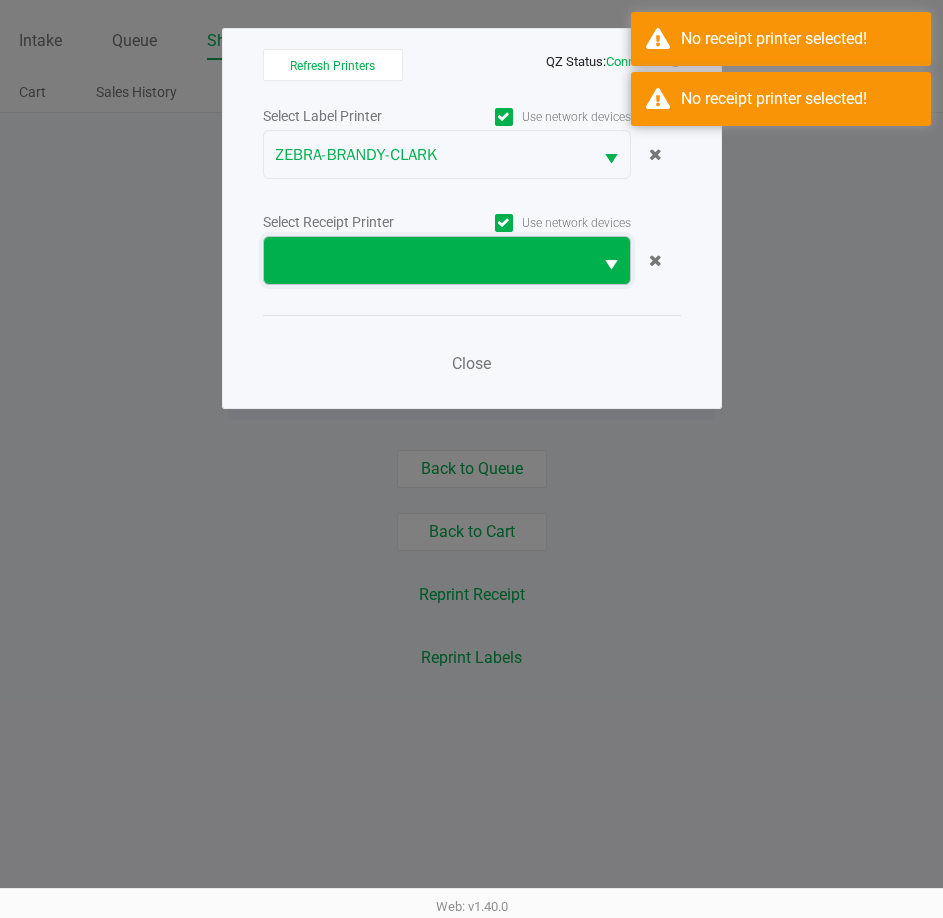 click at bounding box center (428, 261) 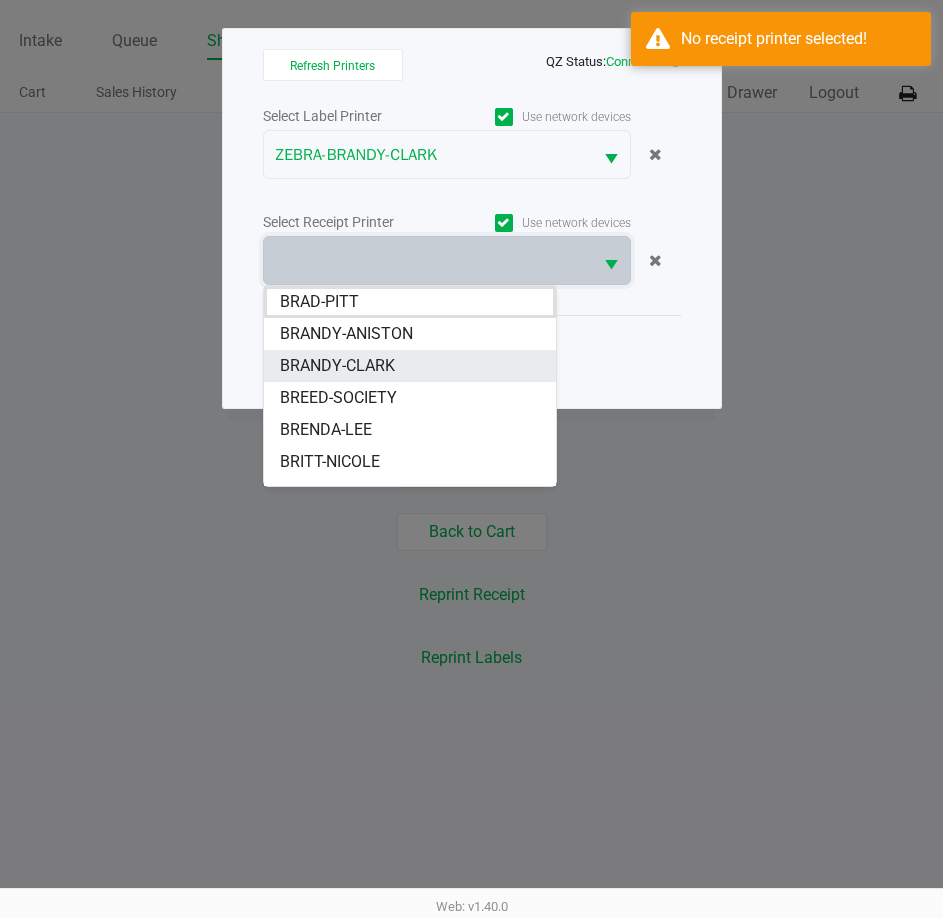 click on "BRANDY-CLARK" at bounding box center (410, 366) 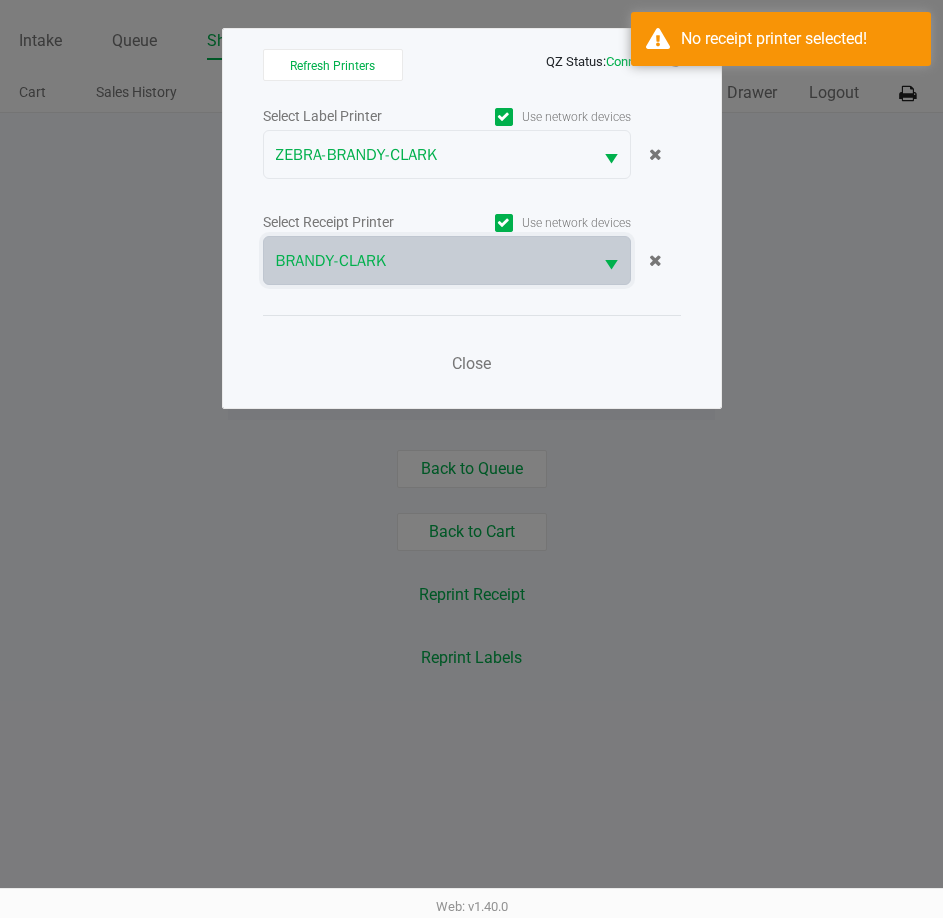 click on "Close" 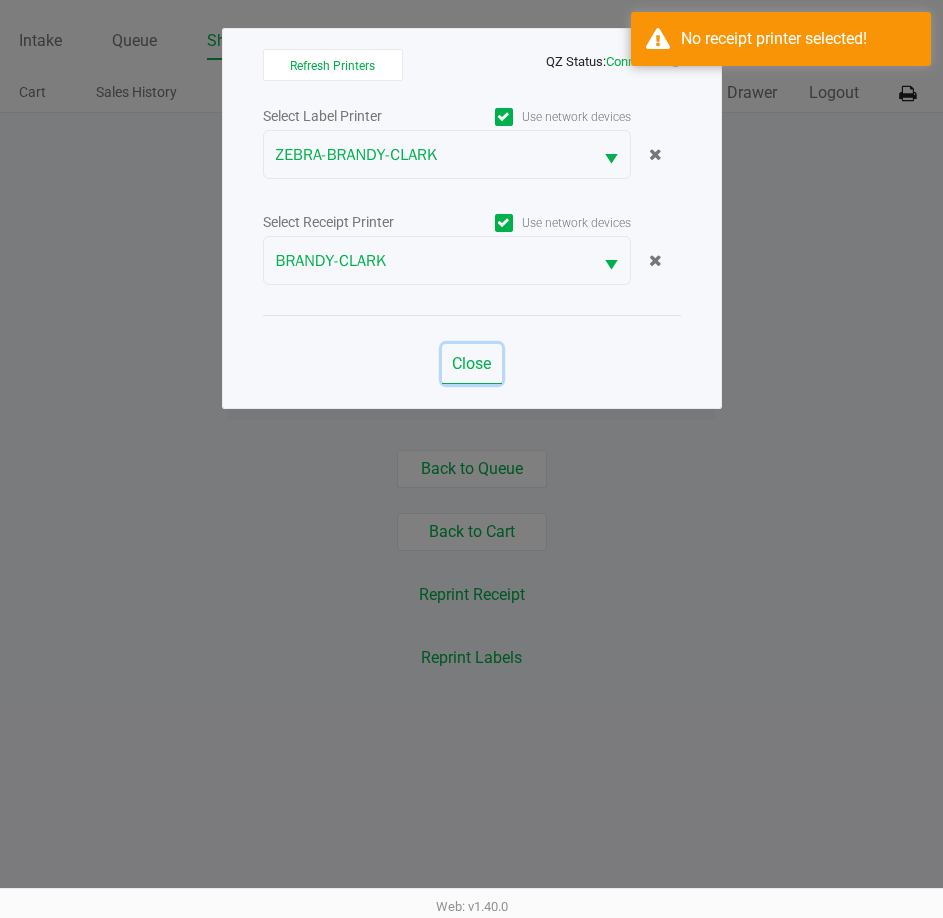 click on "Close" 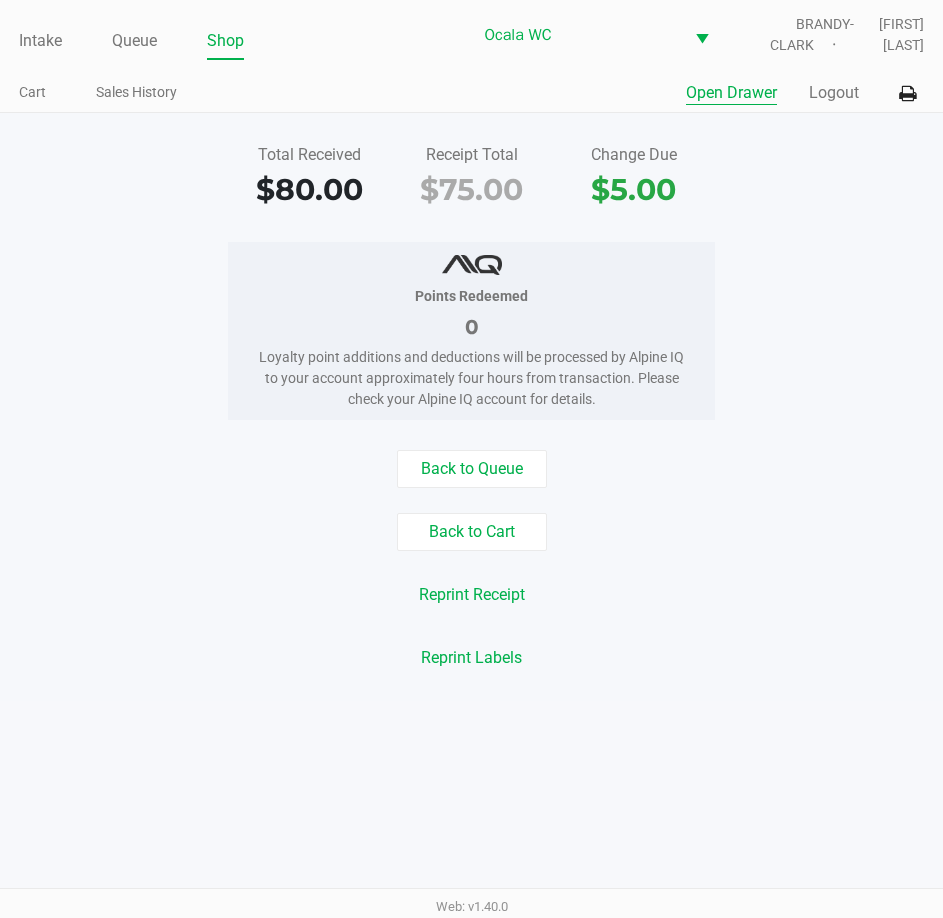 click on "Open Drawer" 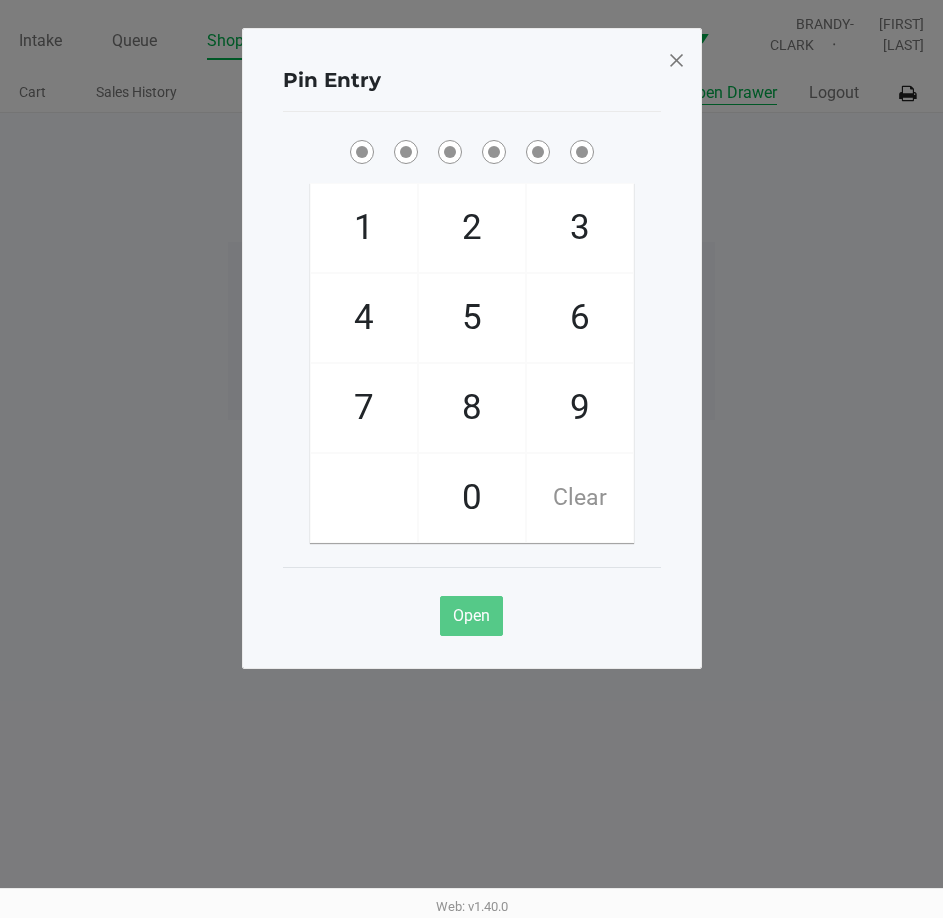 type 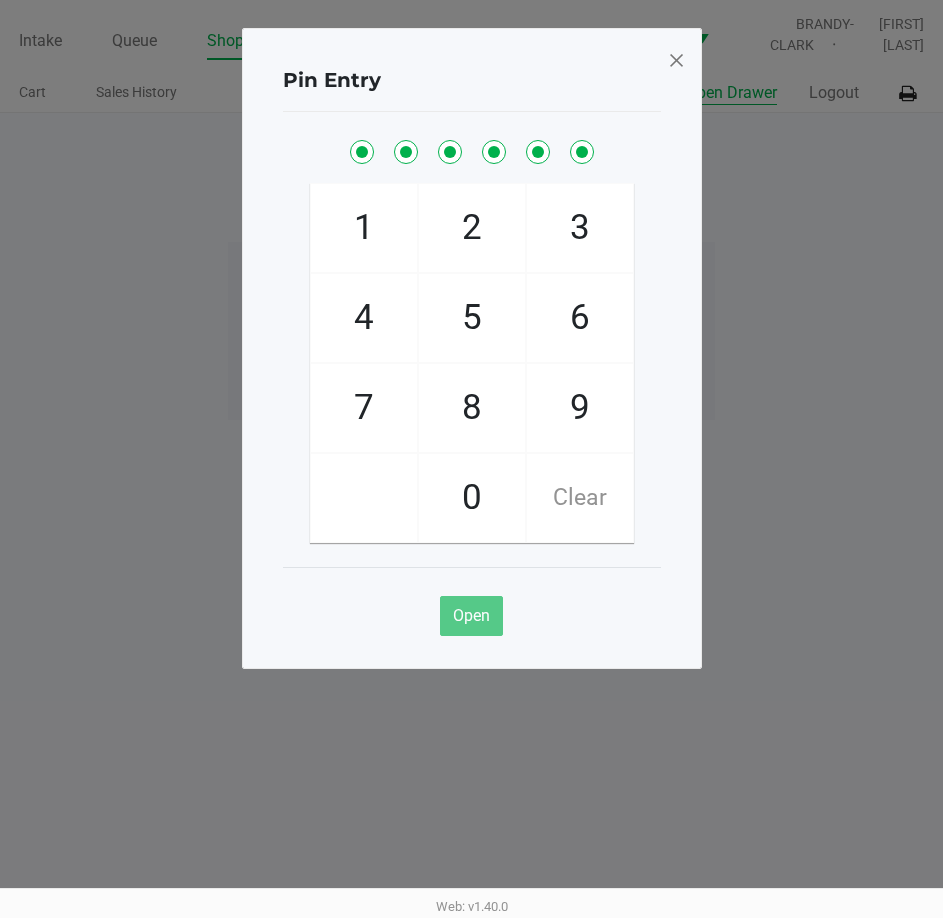 click on "Open Drawer" 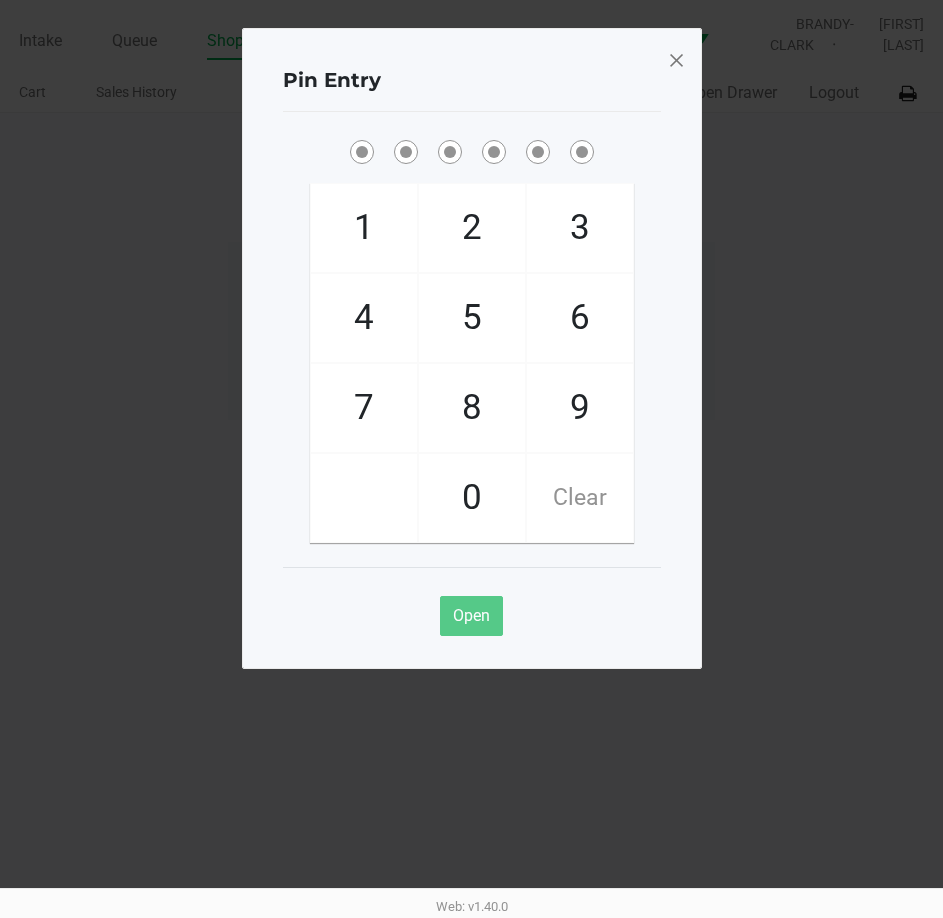 click 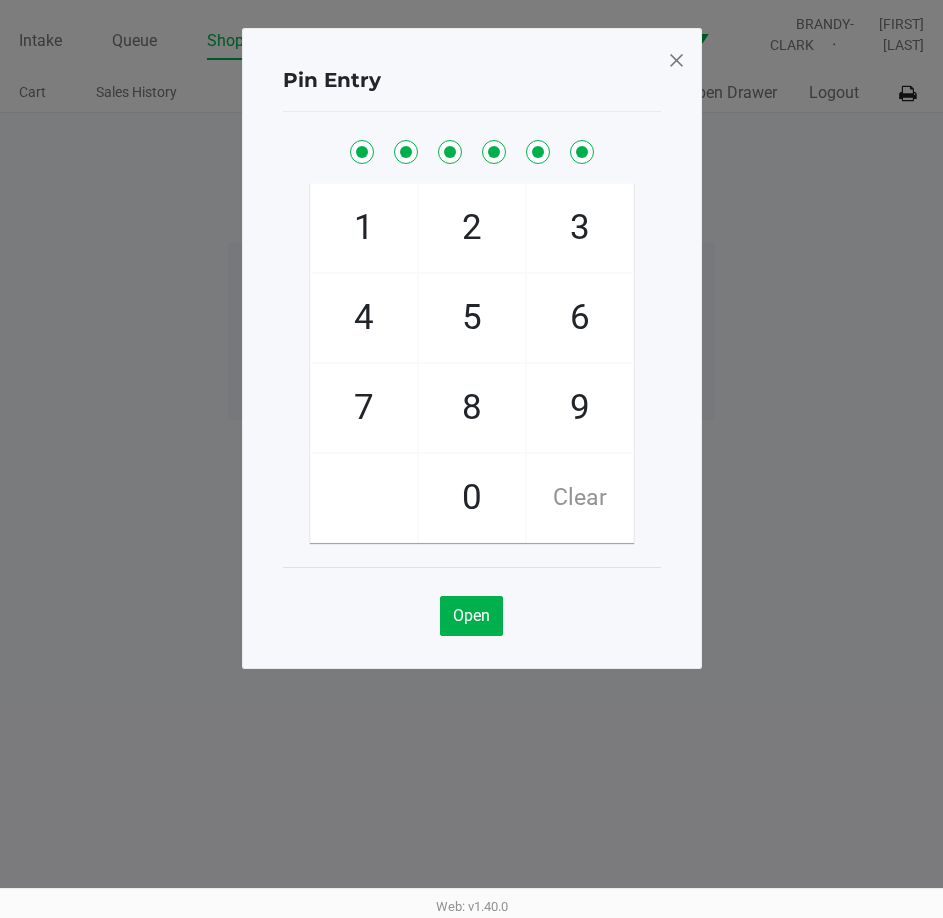 click 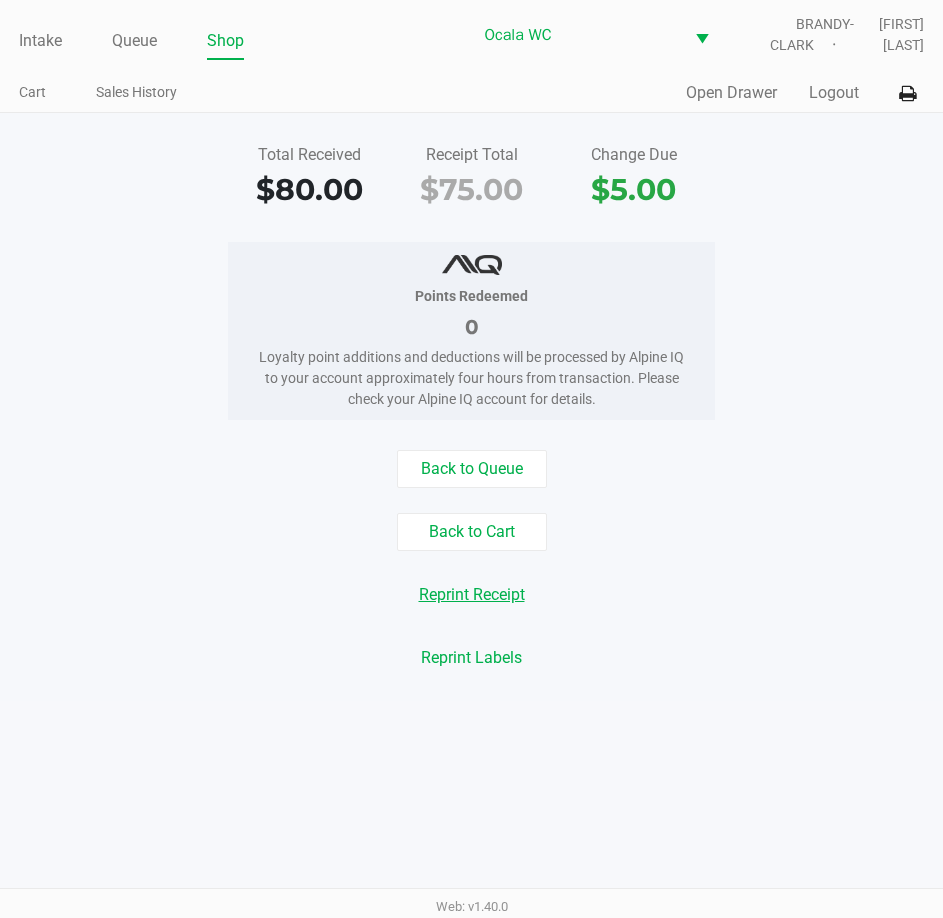 click on "Reprint Receipt" 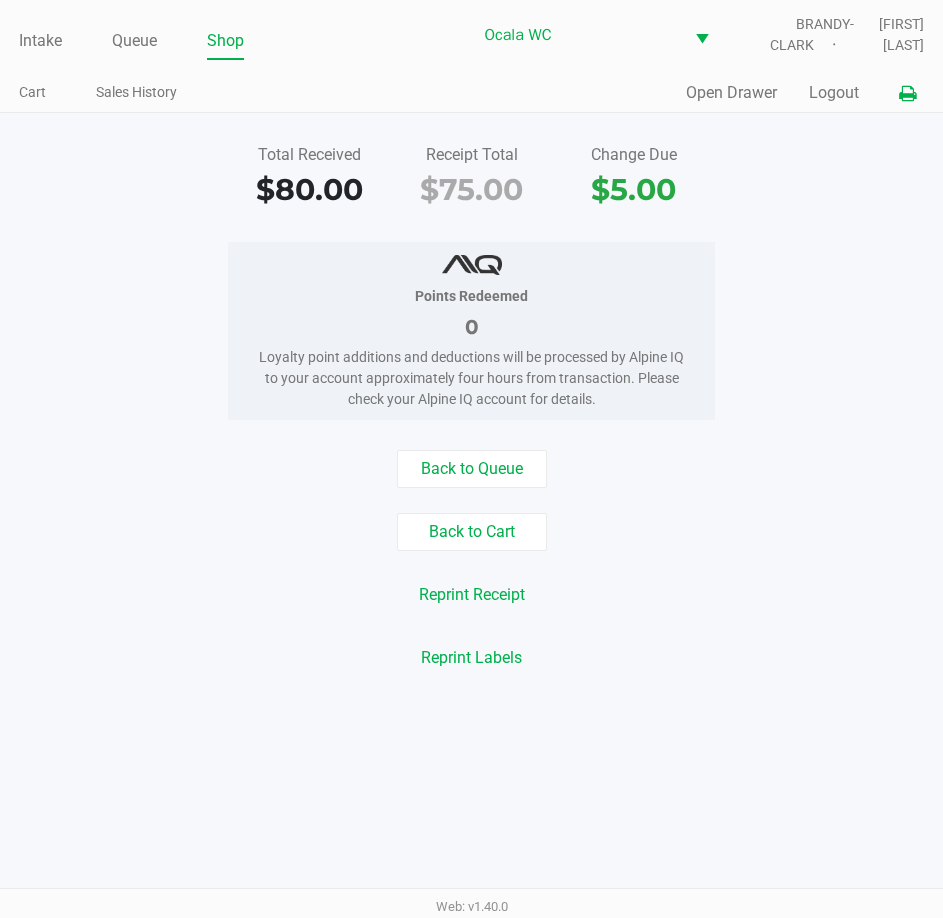 click 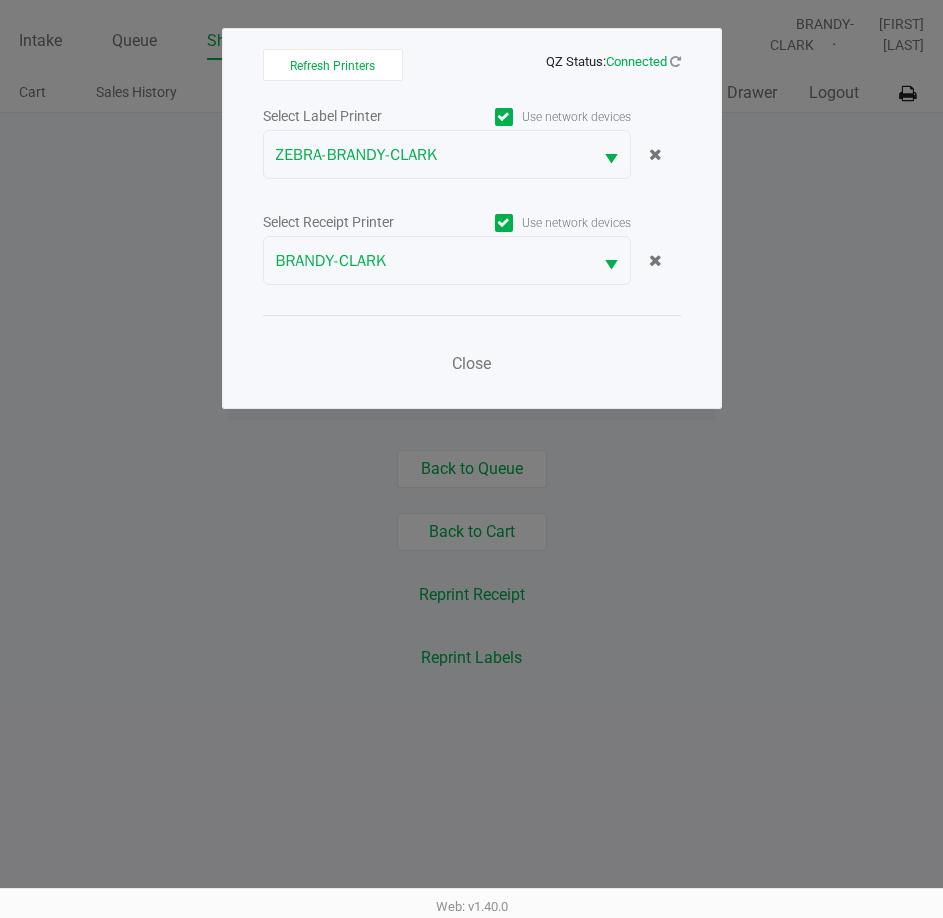 click on "Refresh Printers   QZ Status:   Connected   Select Label Printer   Use network devices  [BRAND]   Select Receipt Printer   Use network devices  [BRAND]  Close" 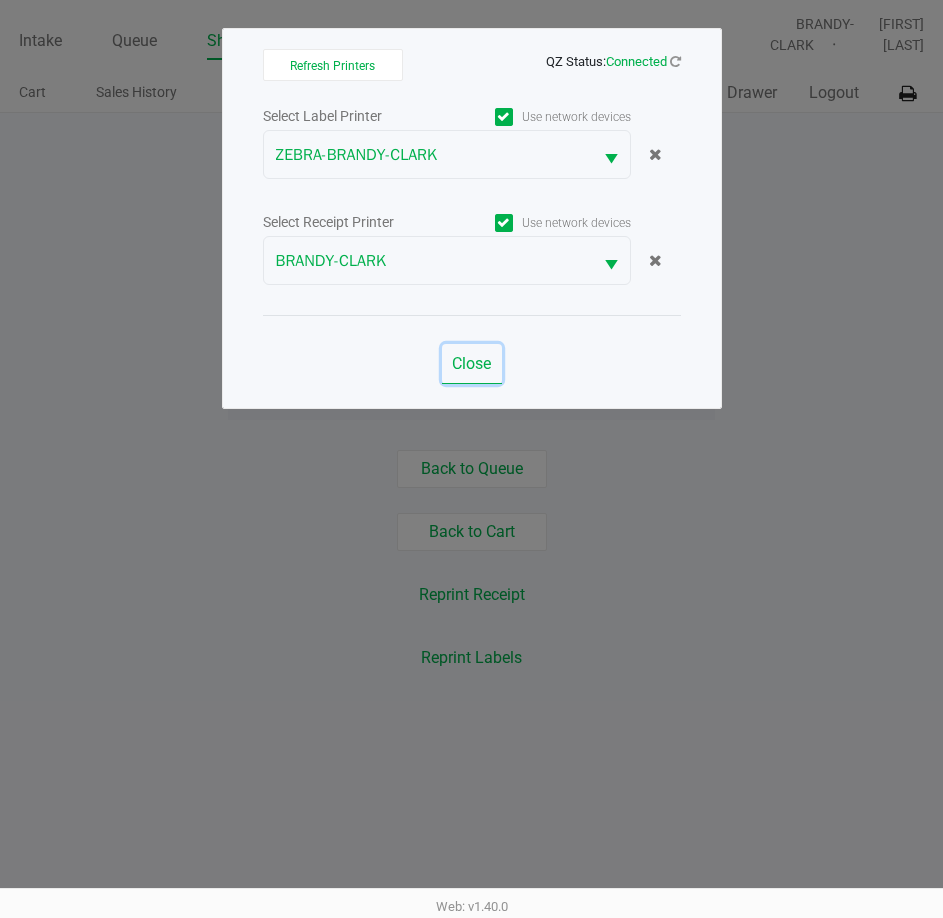 click on "Close" 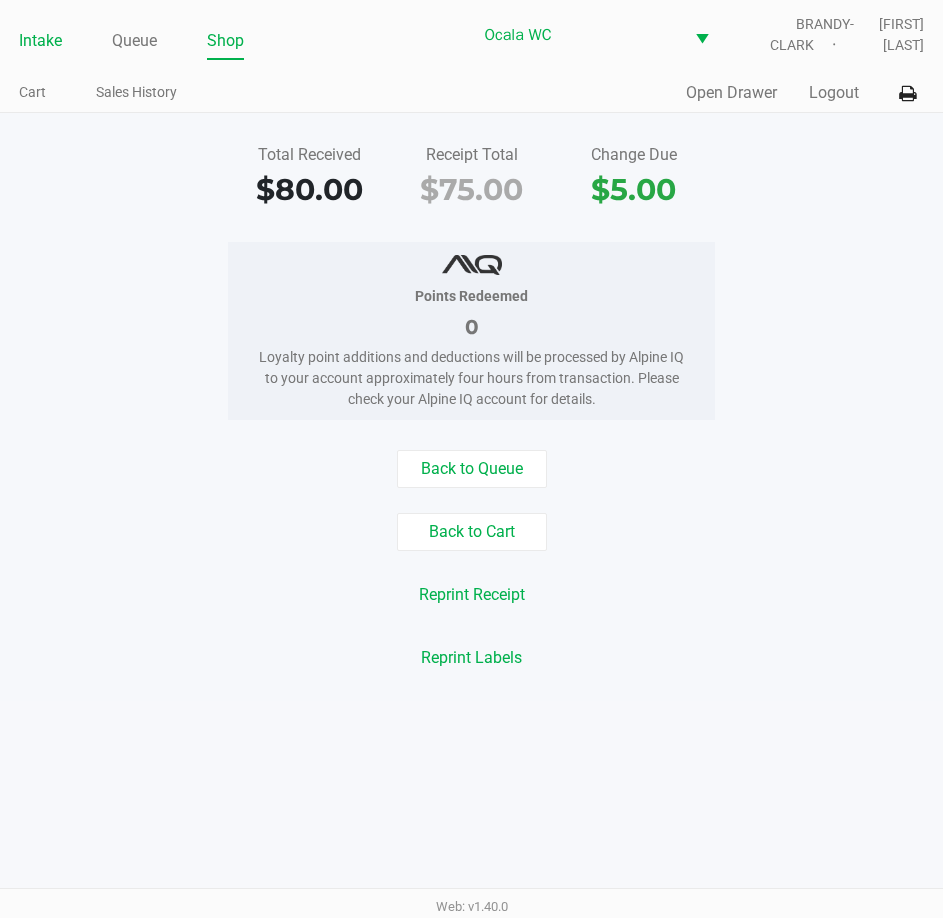 click on "Intake" 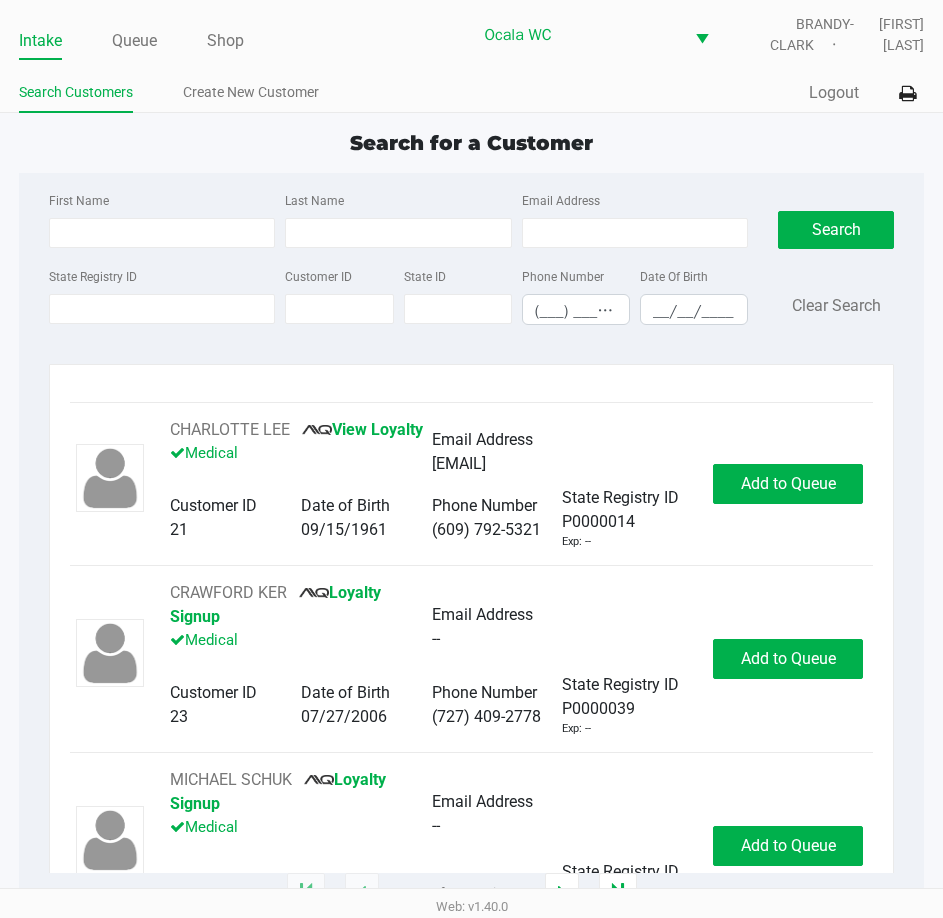 scroll, scrollTop: 400, scrollLeft: 0, axis: vertical 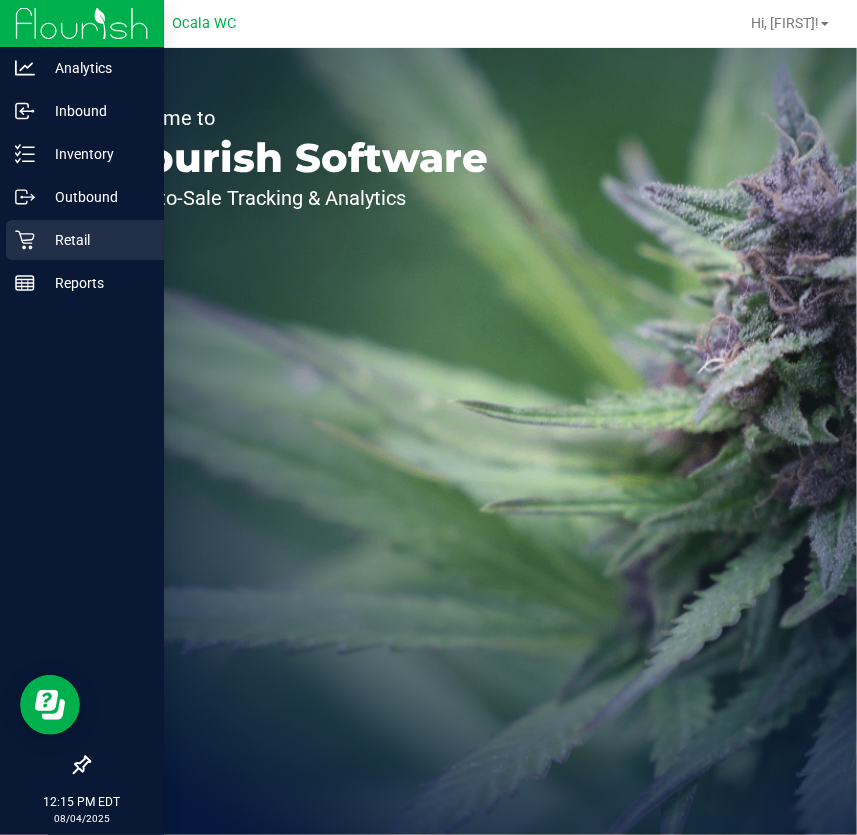 click on "Retail" at bounding box center (95, 240) 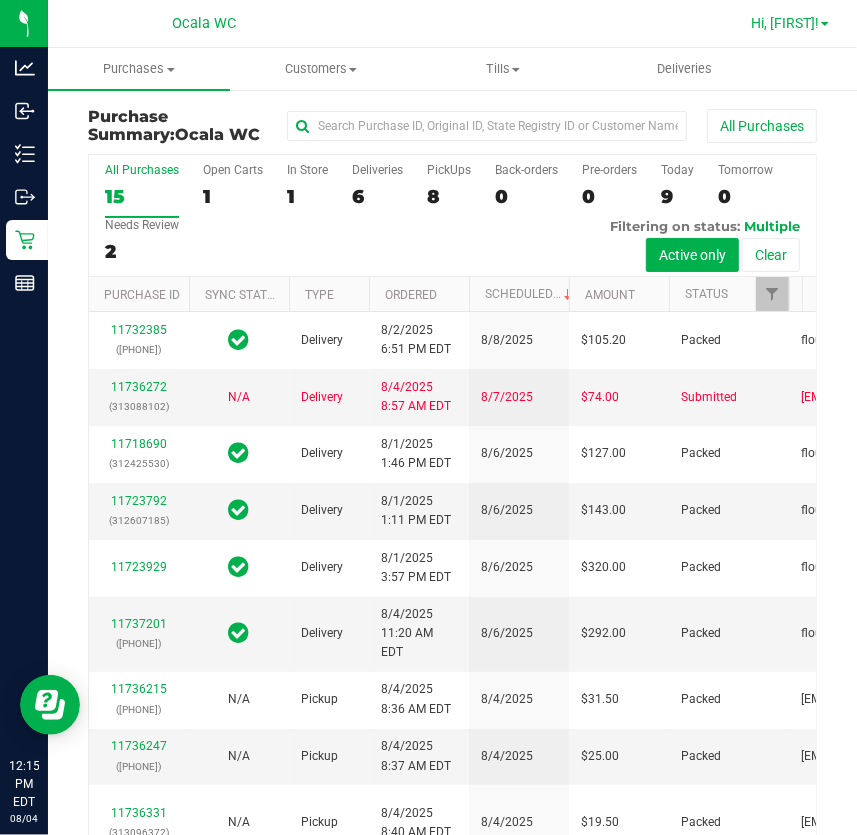 click on "Hi, Marjorie!" at bounding box center [785, 23] 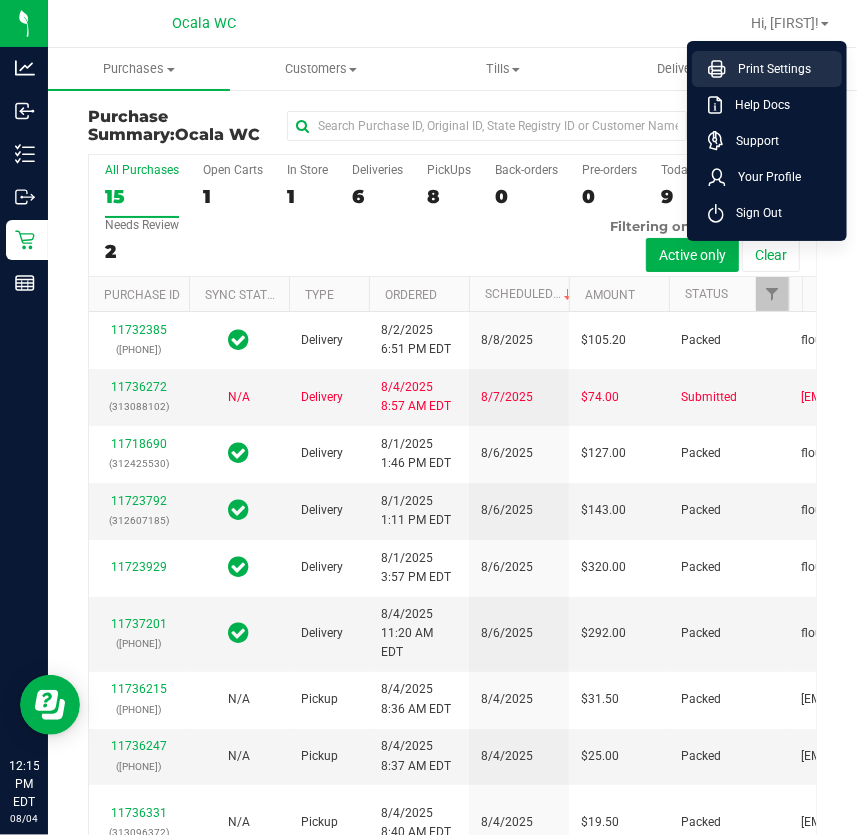 click on "Print Settings" at bounding box center (768, 69) 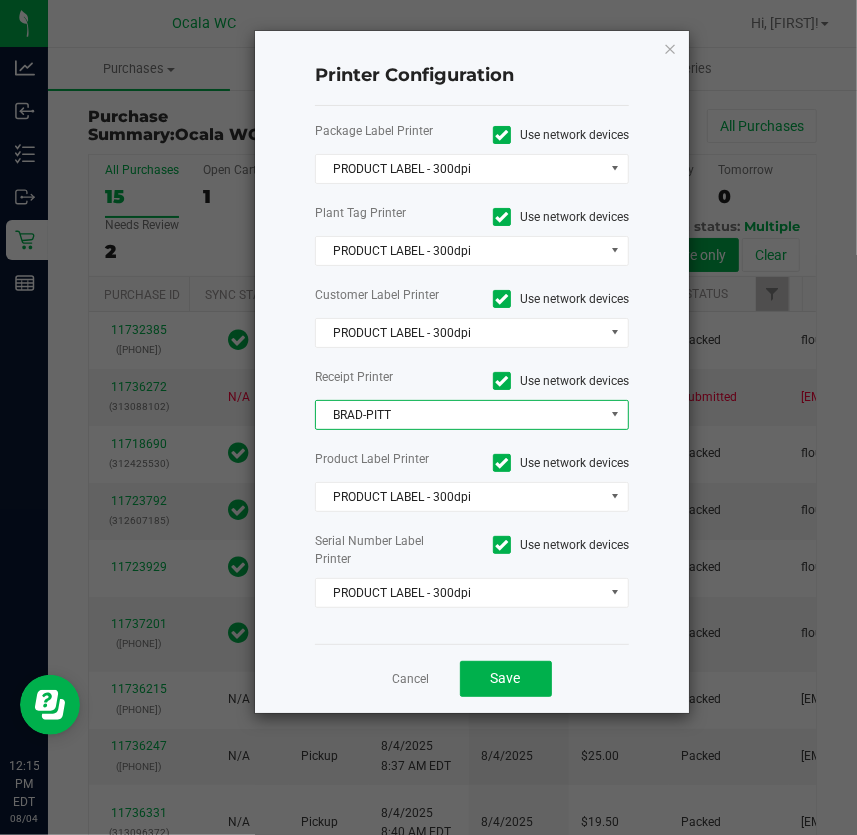 click on "BRAD-PITT" at bounding box center [459, 415] 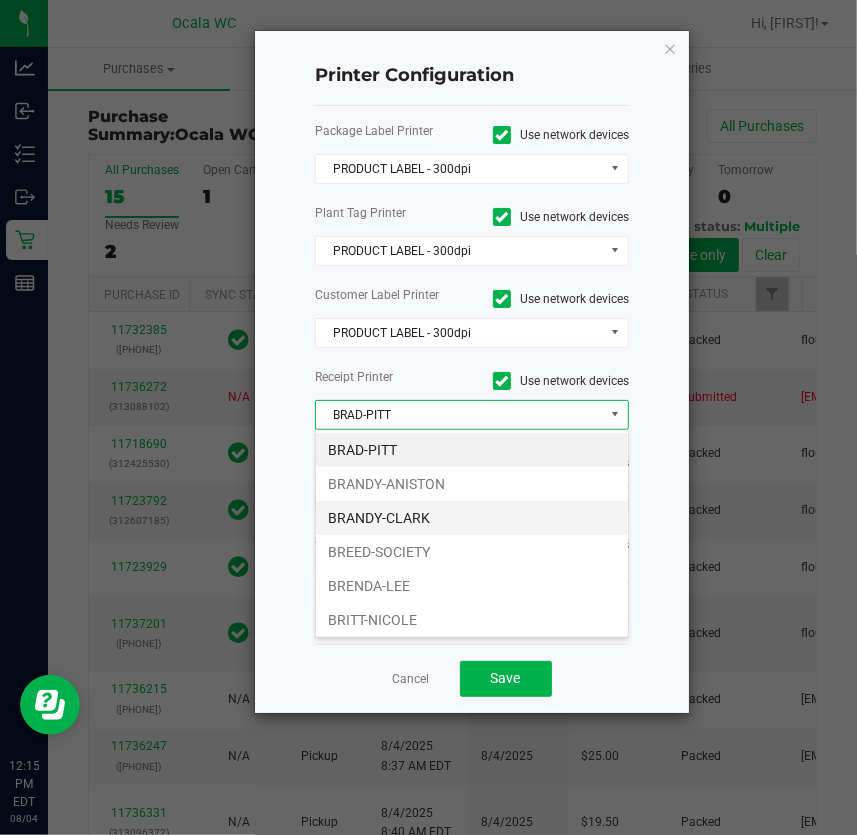 scroll, scrollTop: 99970, scrollLeft: 99685, axis: both 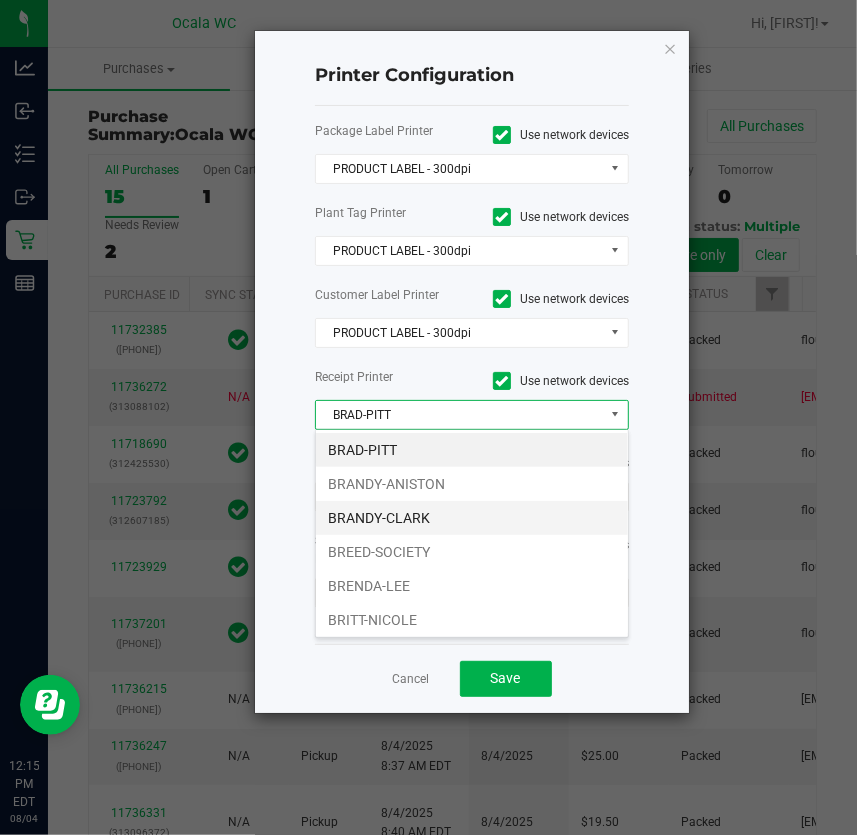 click on "BRANDY-CLARK" at bounding box center (472, 518) 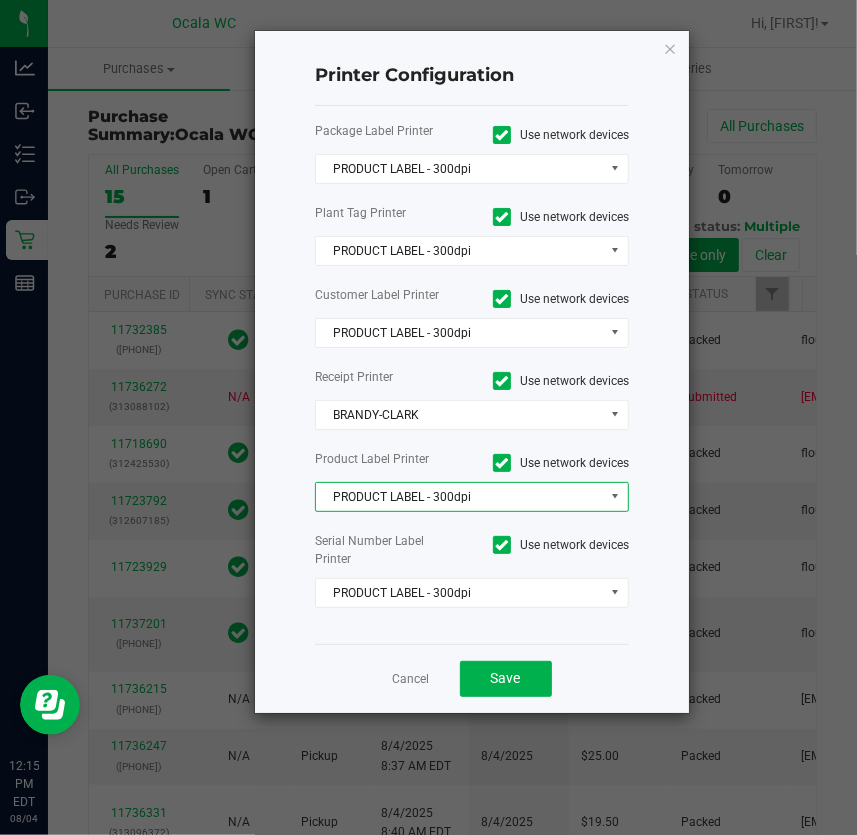 click on "PRODUCT LABEL - 300dpi" at bounding box center (459, 497) 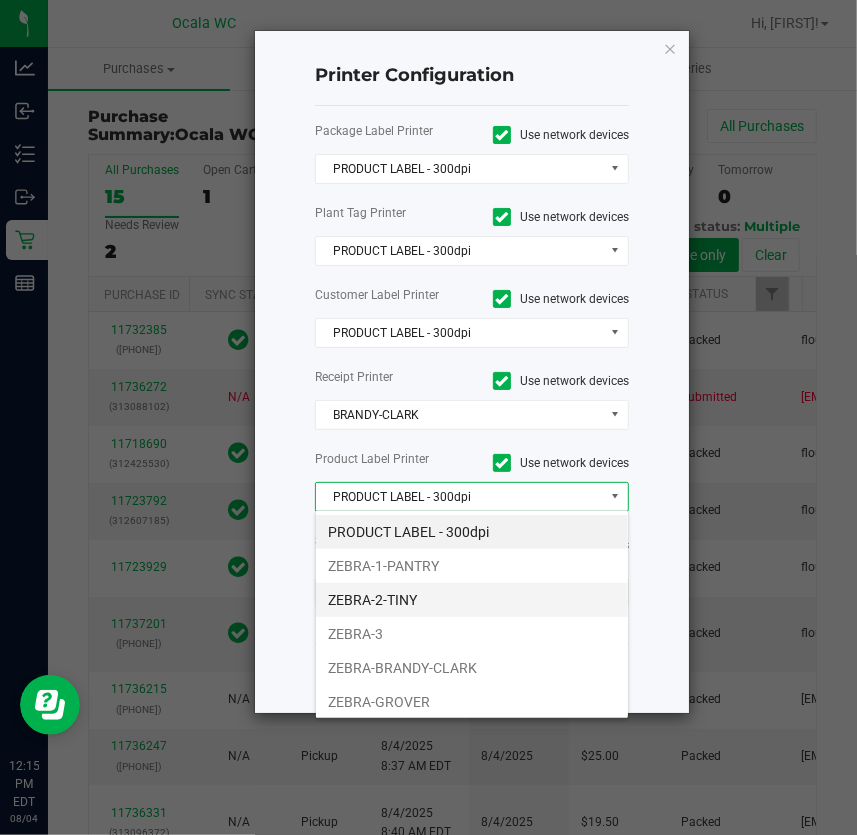 scroll, scrollTop: 99970, scrollLeft: 99685, axis: both 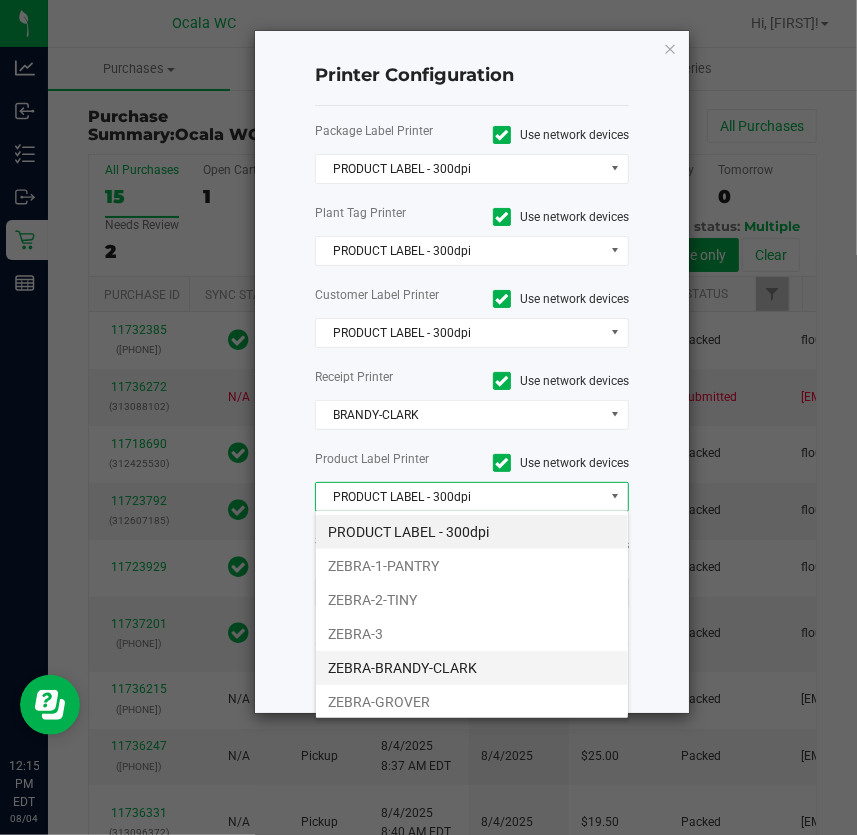 click on "ZEBRA-BRANDY-CLARK" at bounding box center (472, 668) 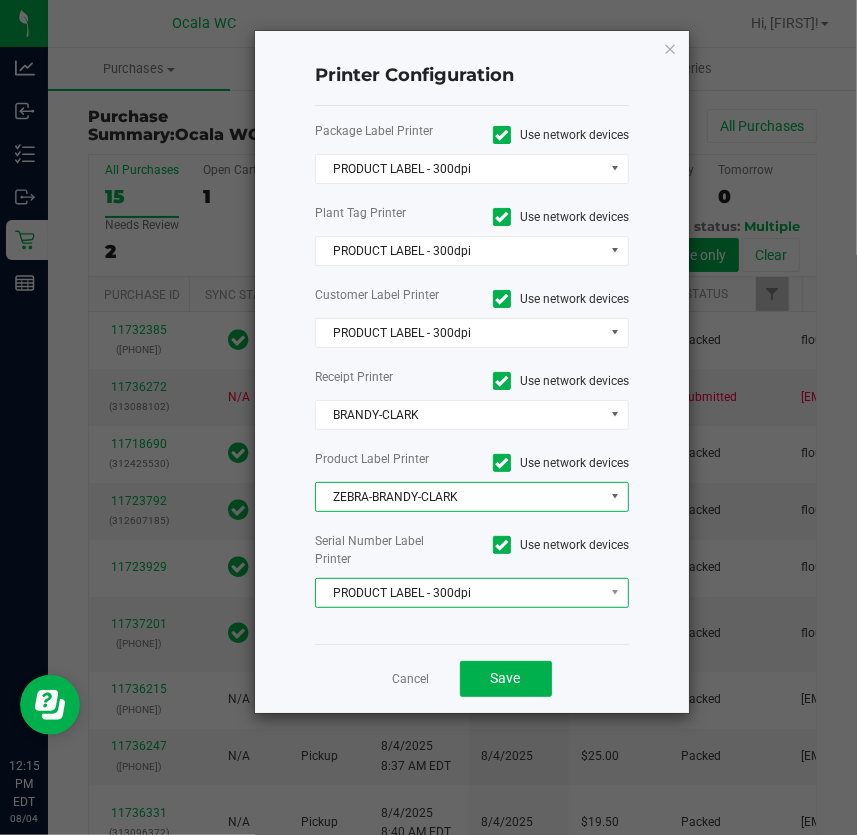 click on "PRODUCT LABEL - 300dpi" at bounding box center (459, 593) 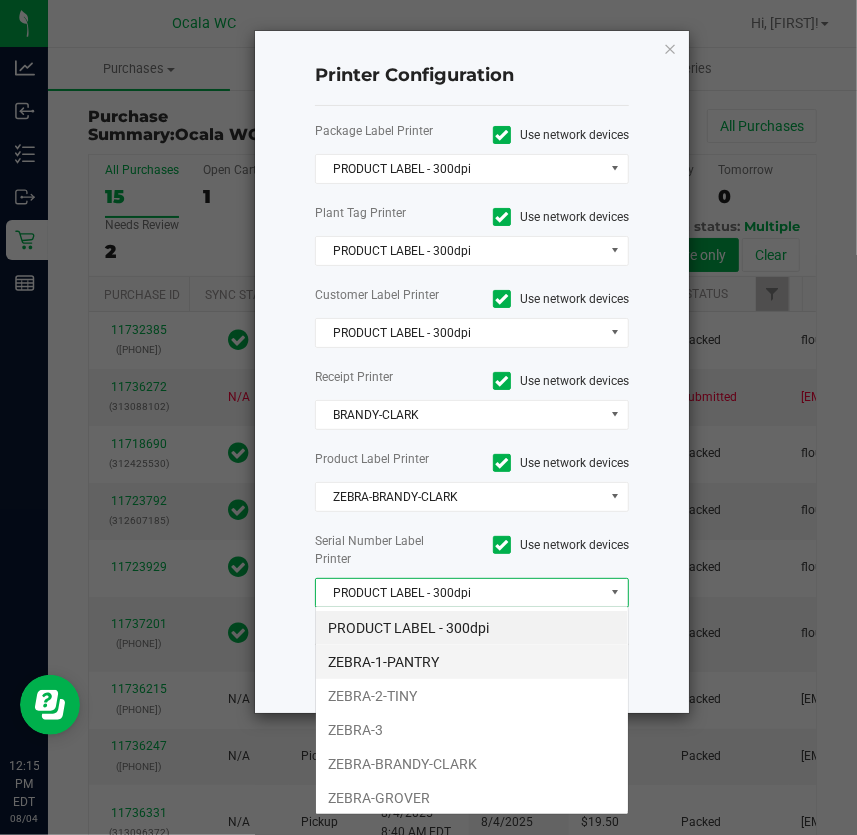 scroll, scrollTop: 99970, scrollLeft: 99685, axis: both 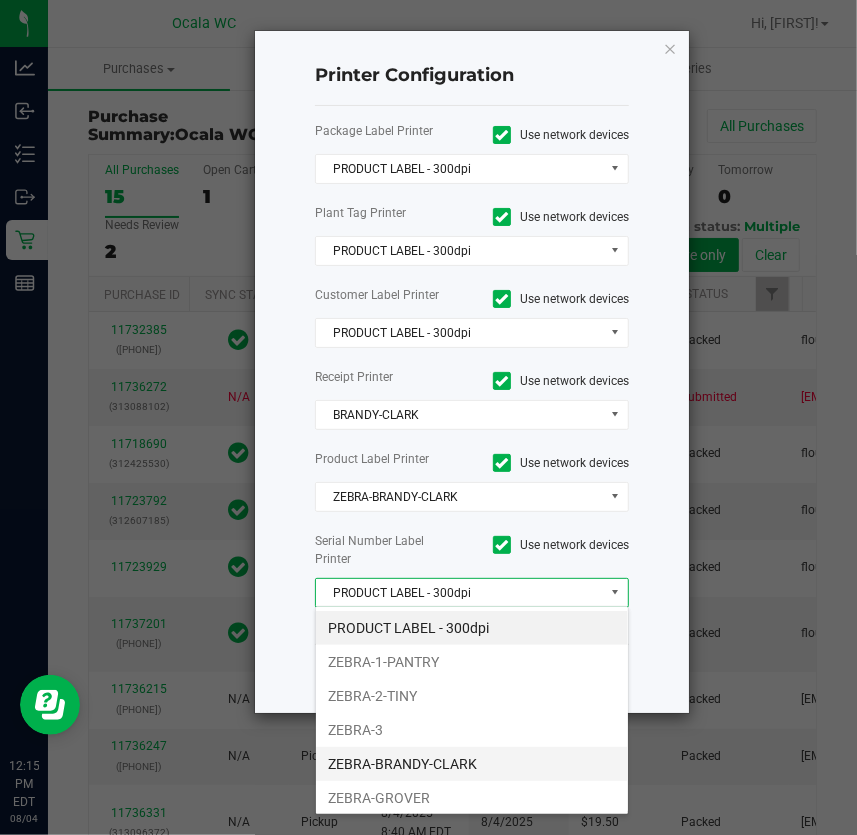 click on "ZEBRA-BRANDY-CLARK" at bounding box center (472, 764) 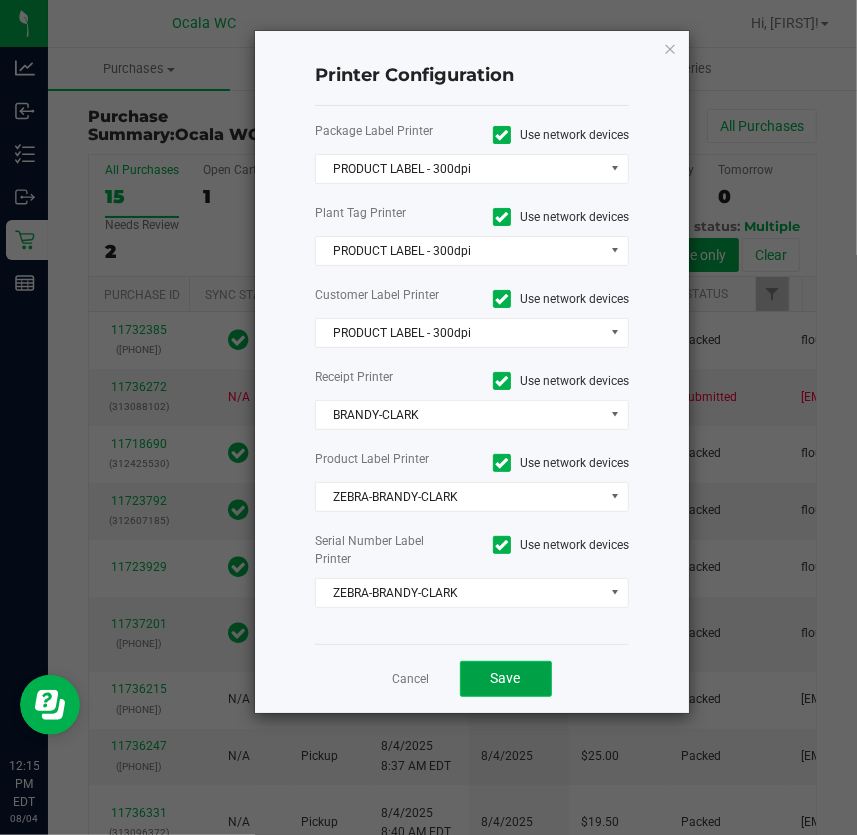 click on "Save" 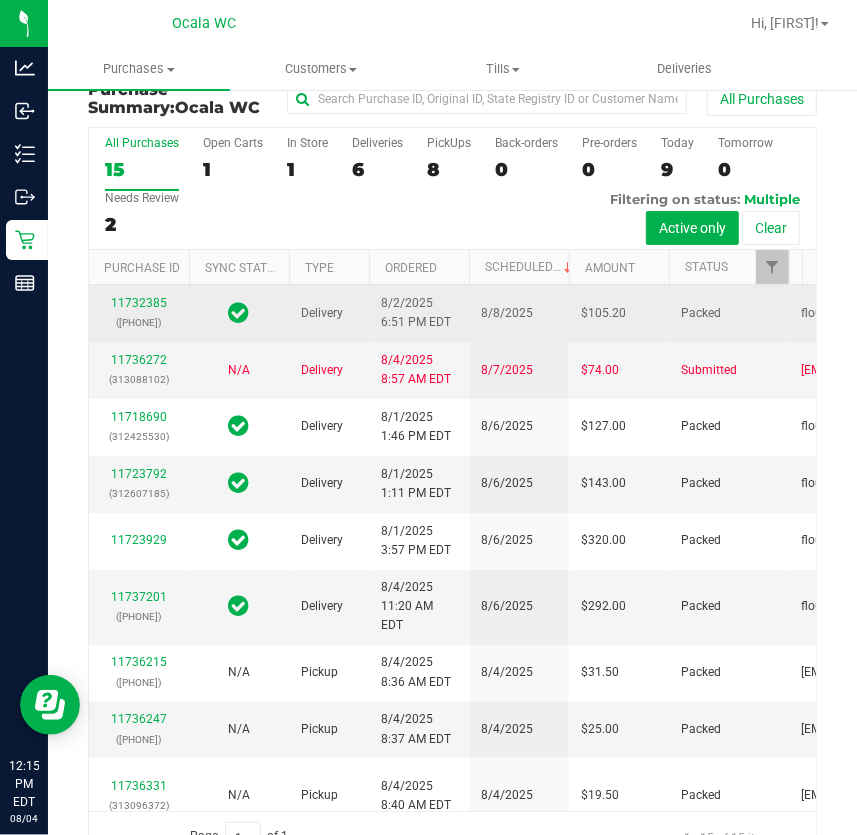 scroll, scrollTop: 0, scrollLeft: 0, axis: both 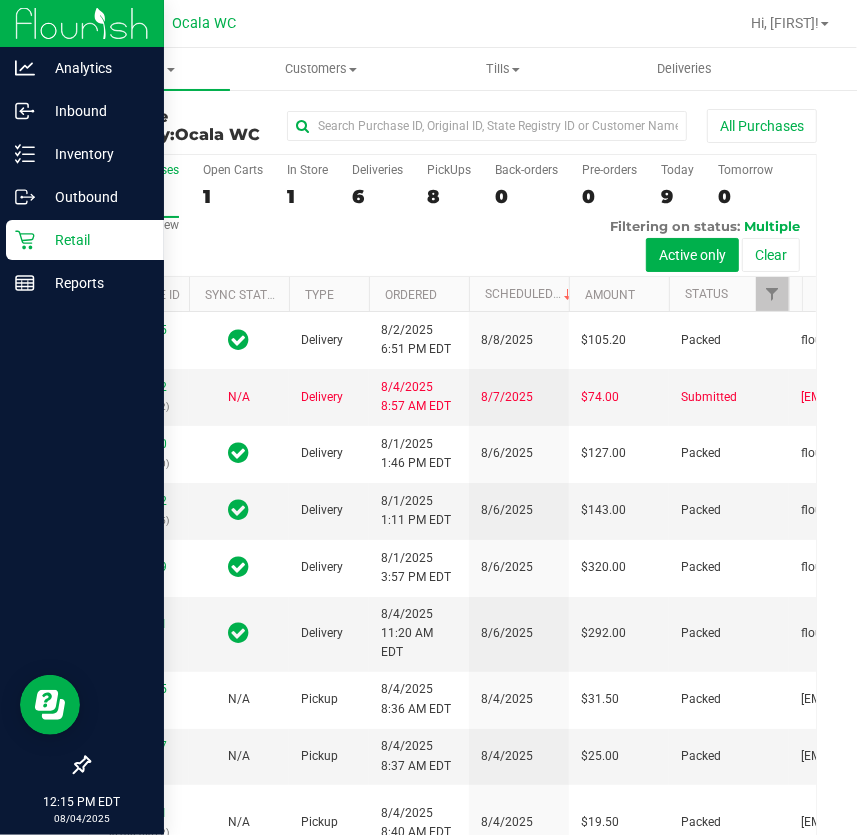 click on "Retail" at bounding box center (95, 240) 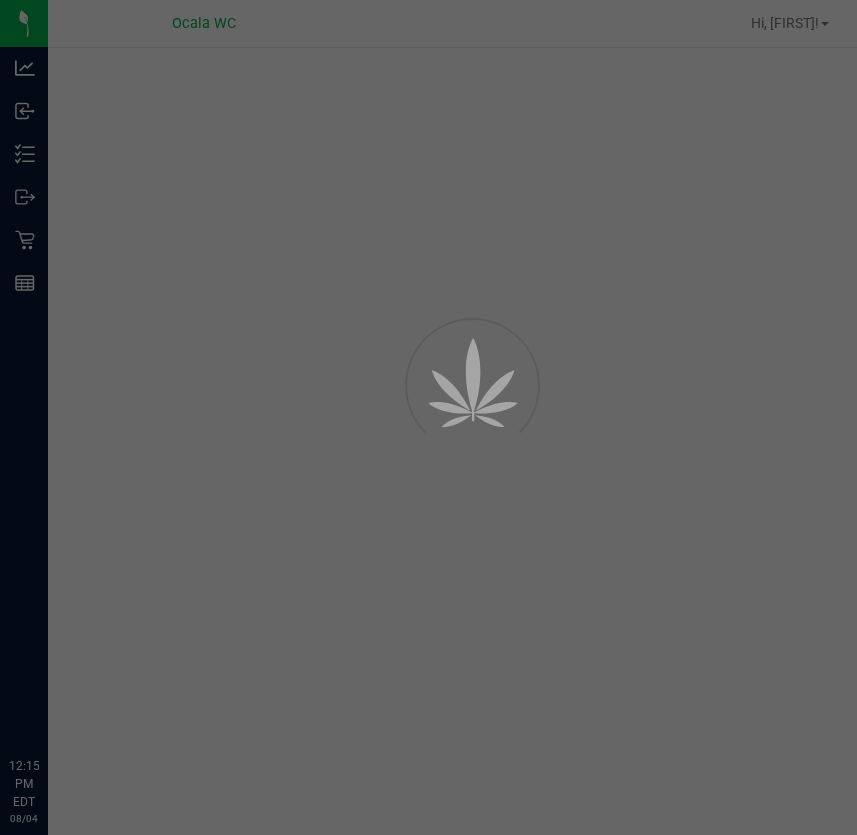 scroll, scrollTop: 0, scrollLeft: 0, axis: both 